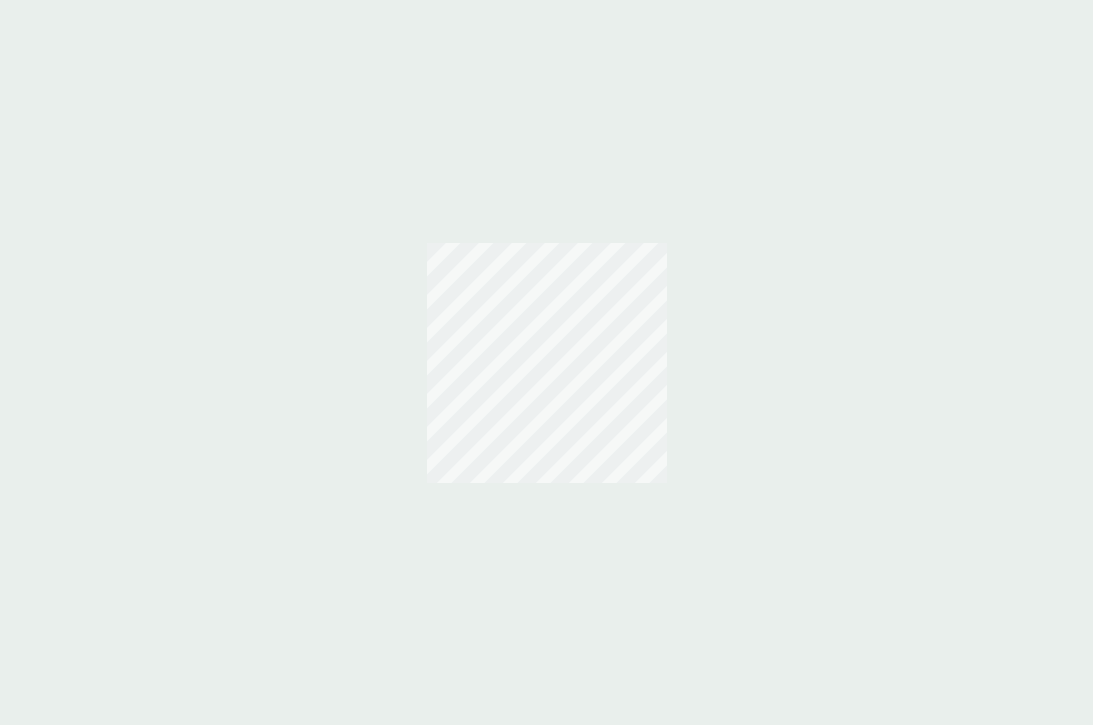 scroll, scrollTop: 0, scrollLeft: 0, axis: both 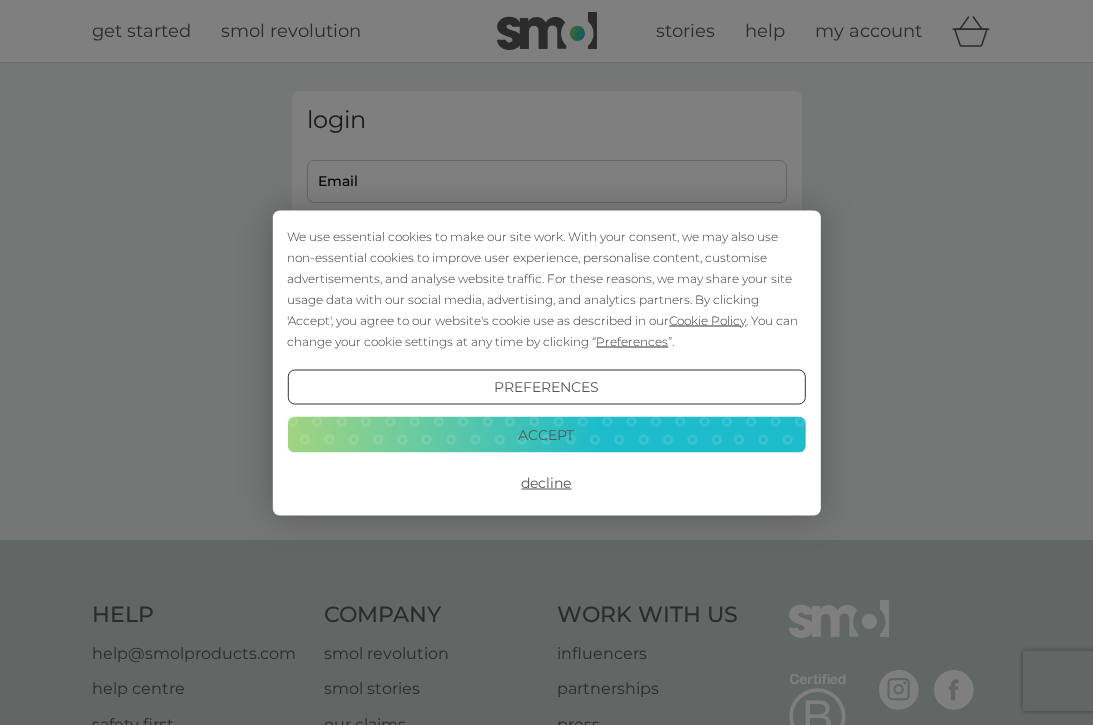 click on "Accept" at bounding box center (546, 435) 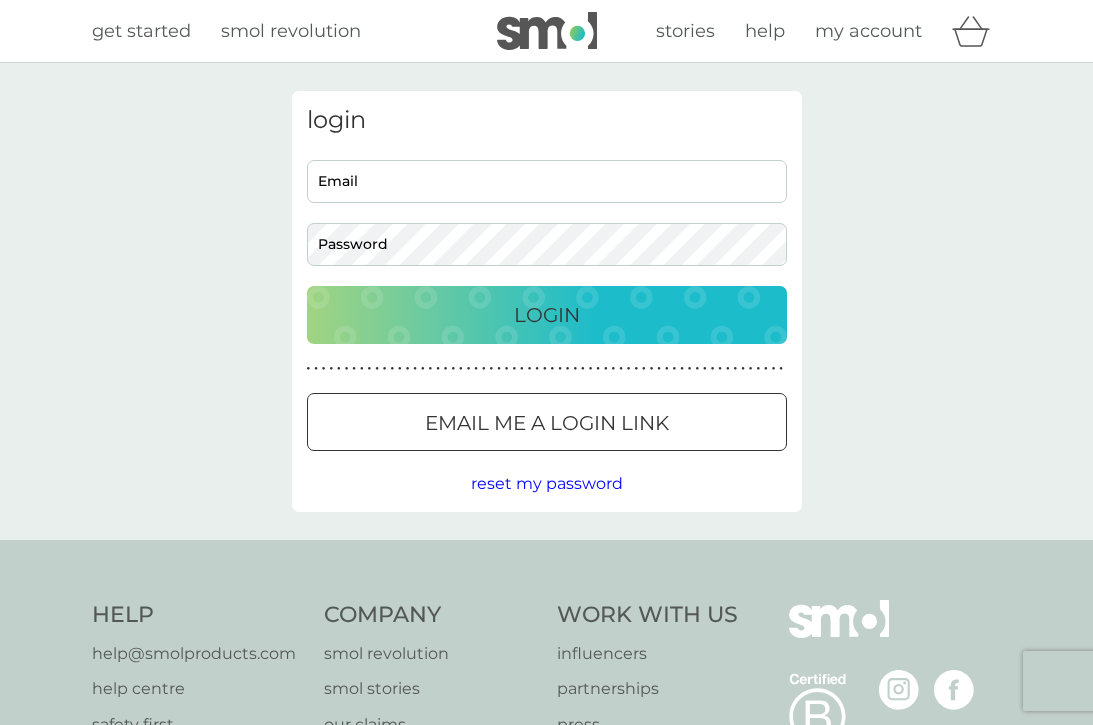 click on "Email" at bounding box center (547, 181) 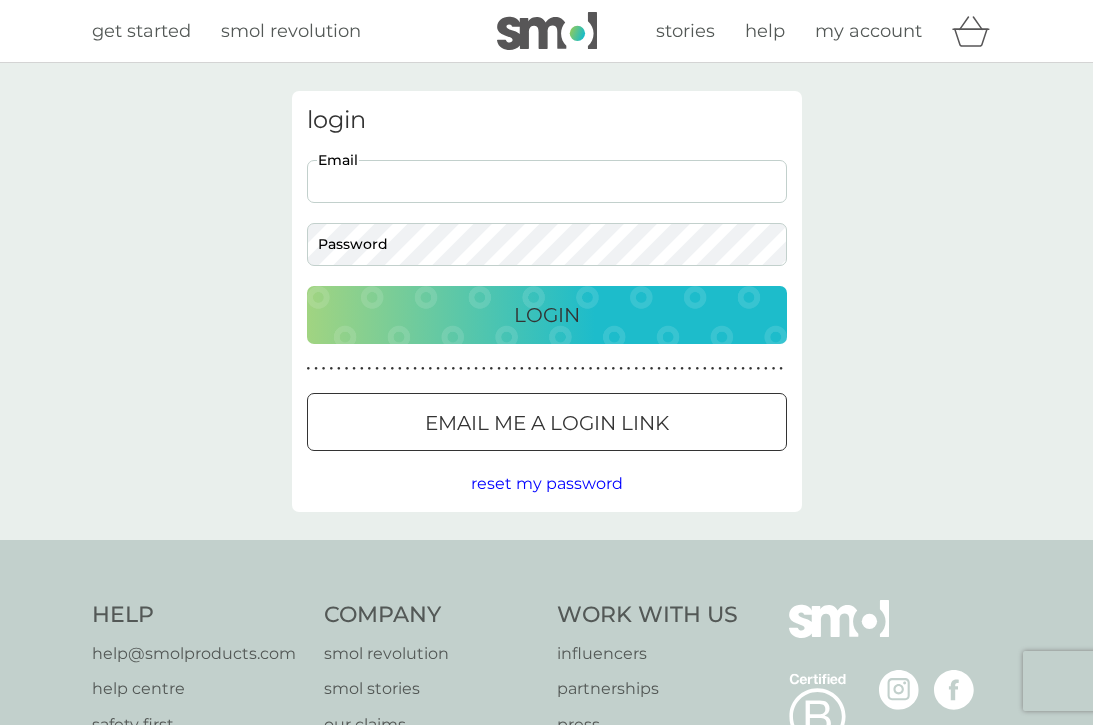 click on "Email Password" at bounding box center (546, 213) 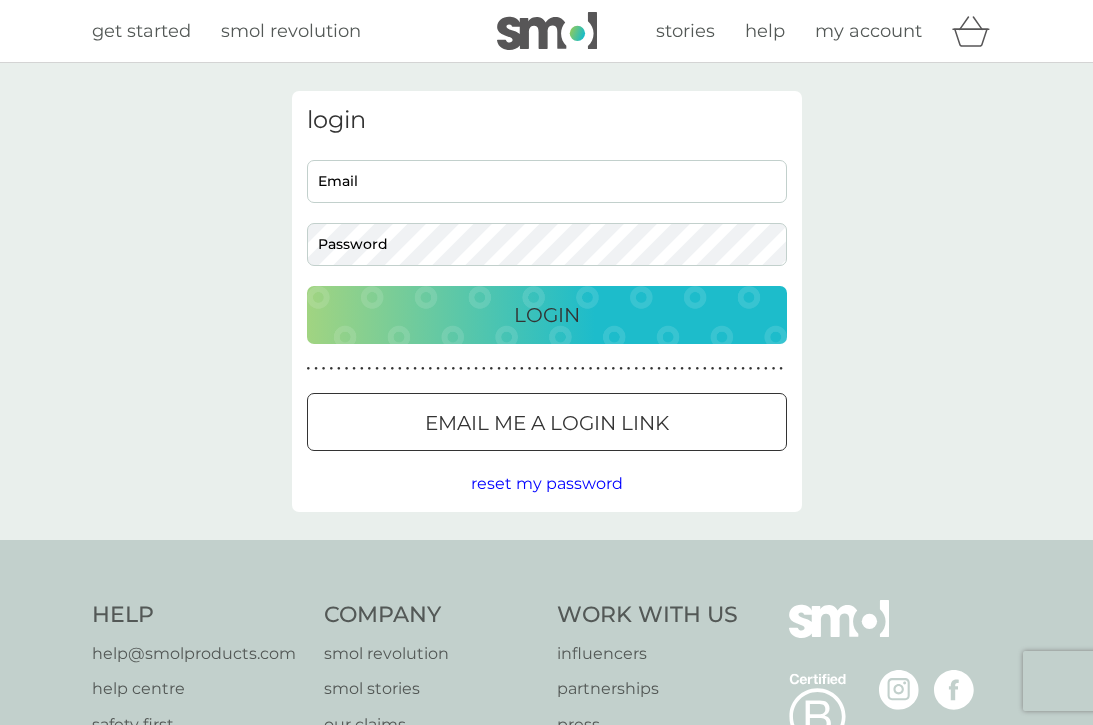 scroll, scrollTop: 0, scrollLeft: 0, axis: both 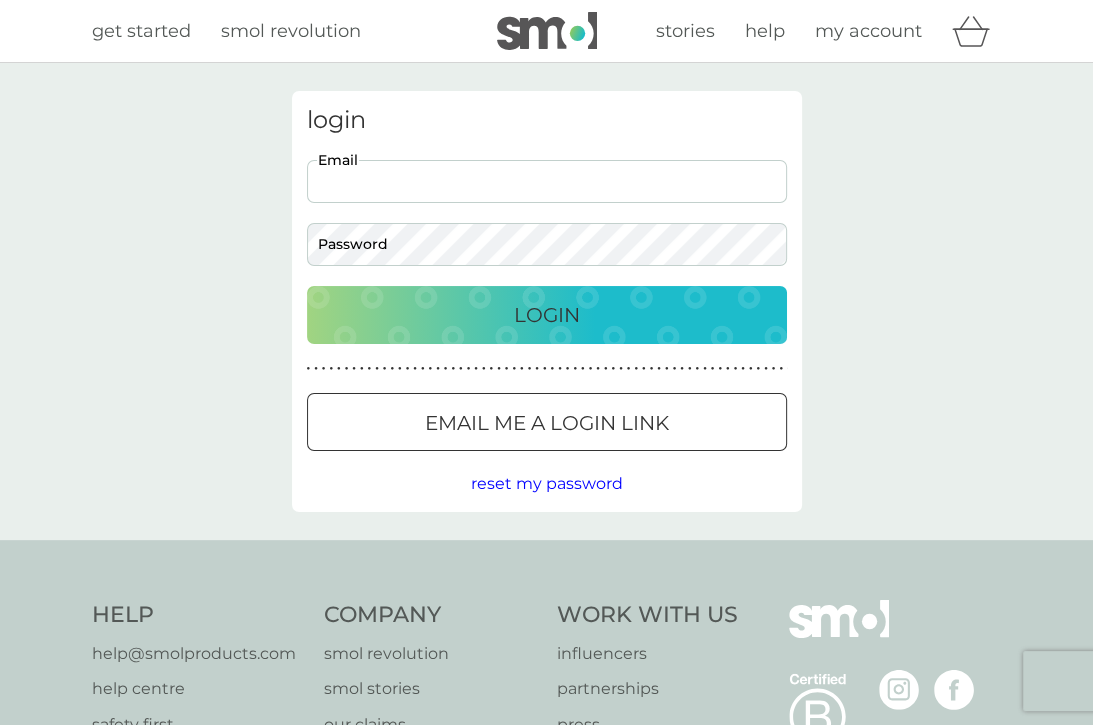 type on "moragw1604@gmail.com" 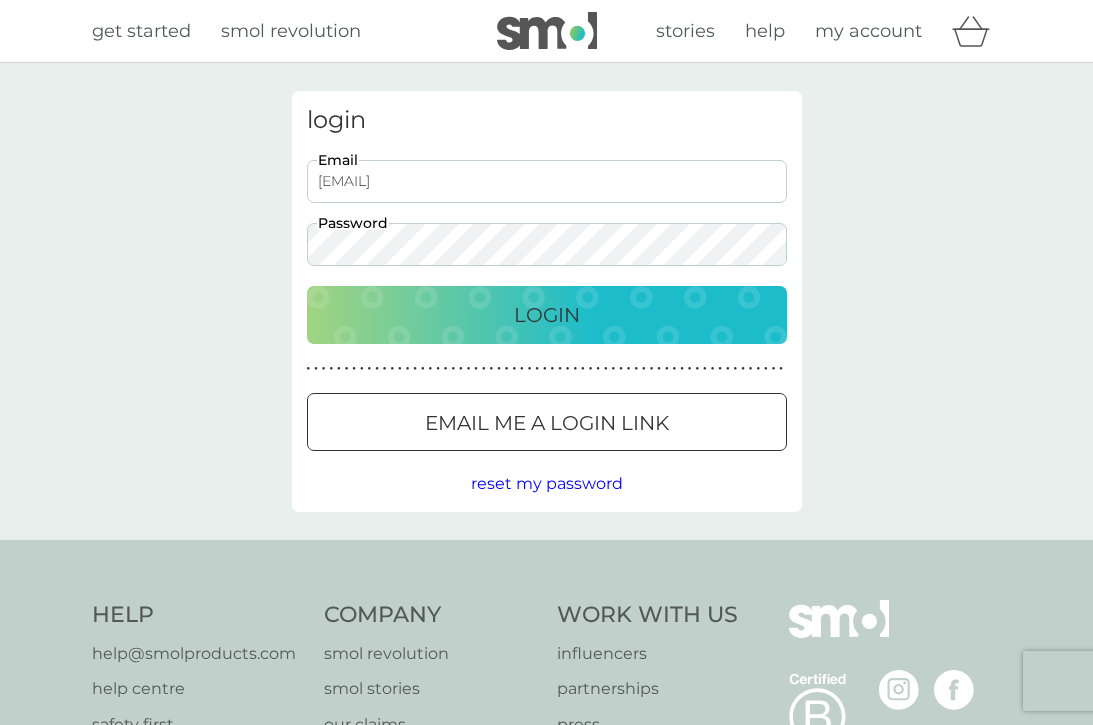 click on "Login" at bounding box center (547, 315) 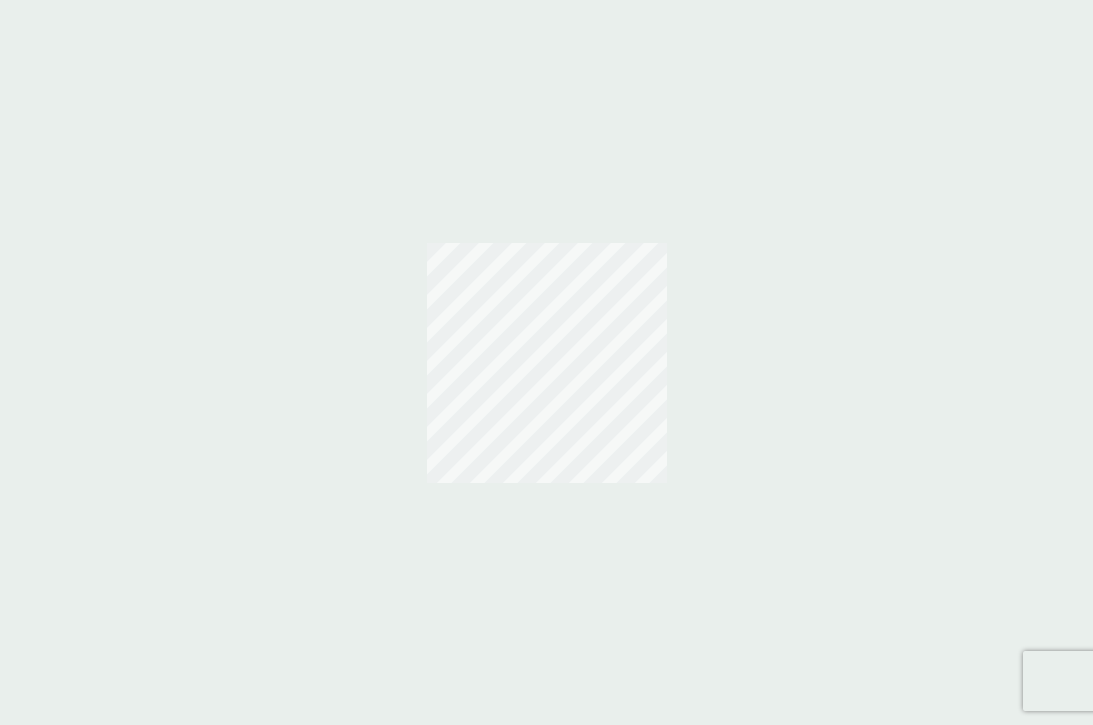 scroll, scrollTop: 0, scrollLeft: 0, axis: both 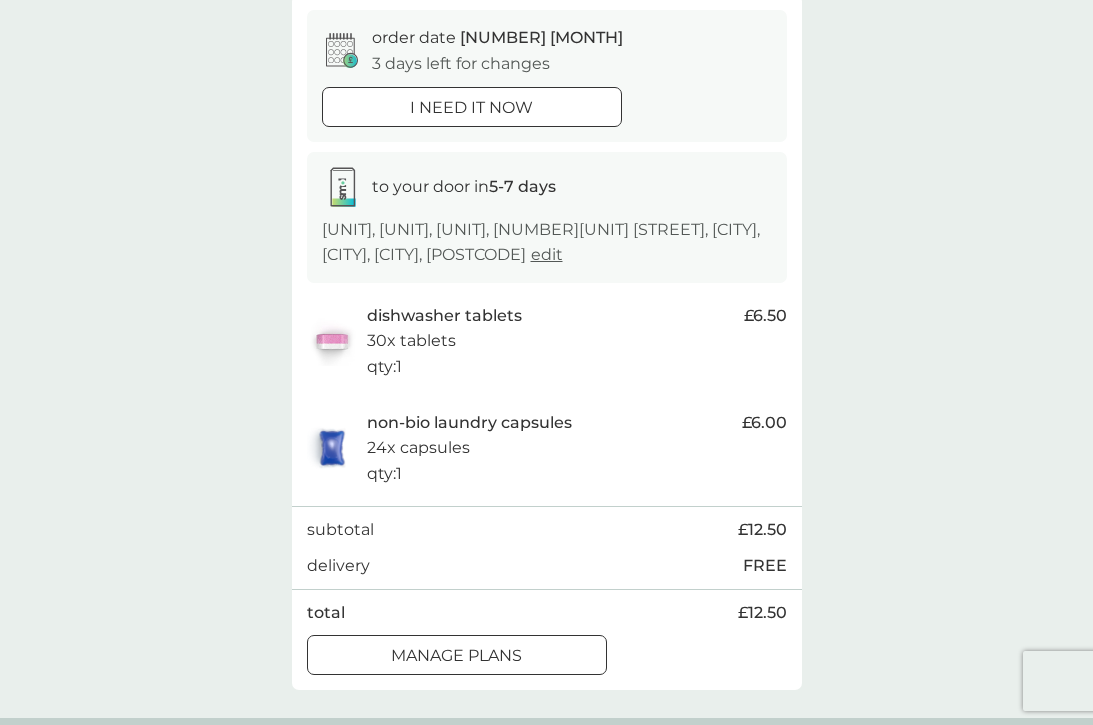 click on "order date   [NUMBER] [MONTH] [NUMBER] days left for changes i need it now to your door in  [NUMBER]-[NUMBER] days [UNIT], [UNIT], [UNIT], [NUMBER][UNIT] [STREET], [CITY], [CITY], [CITY], [POSTCODE] edit dishwasher tablets [NUMBER]x tablets qty :  [NUMBER] £[NUMBER] non-bio laundry capsules [NUMBER]x capsules qty :  [NUMBER] £[NUMBER] subtotal £[NUMBER] delivery FREE total £[NUMBER] manage plans" at bounding box center [547, 342] 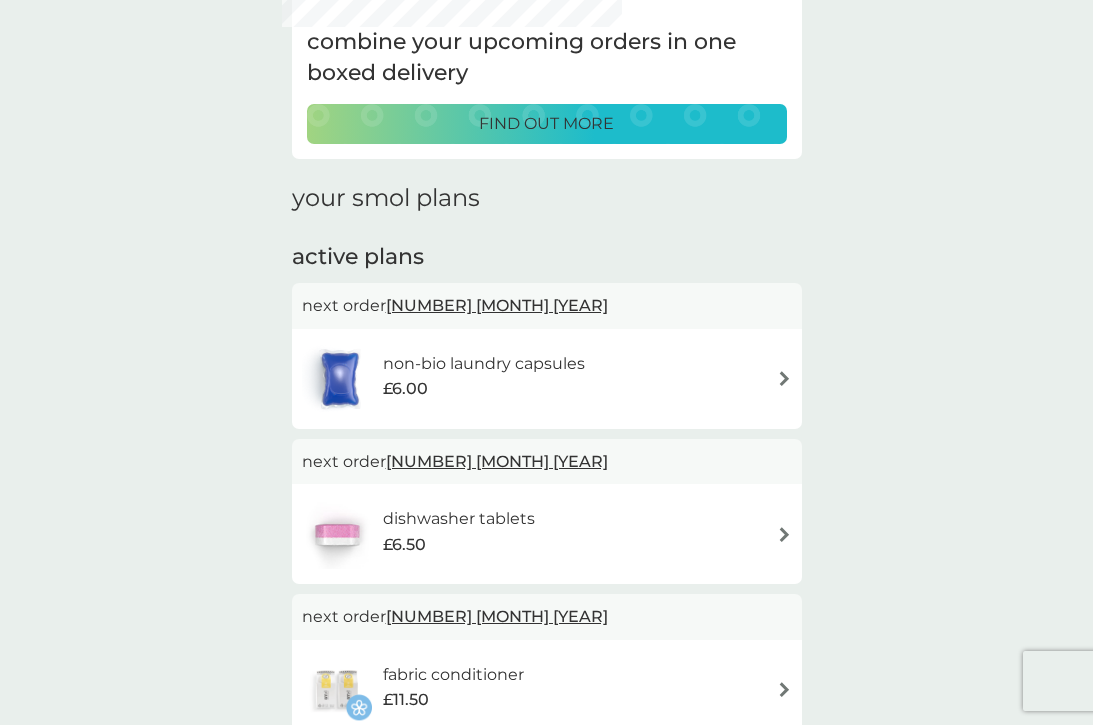scroll, scrollTop: 134, scrollLeft: 0, axis: vertical 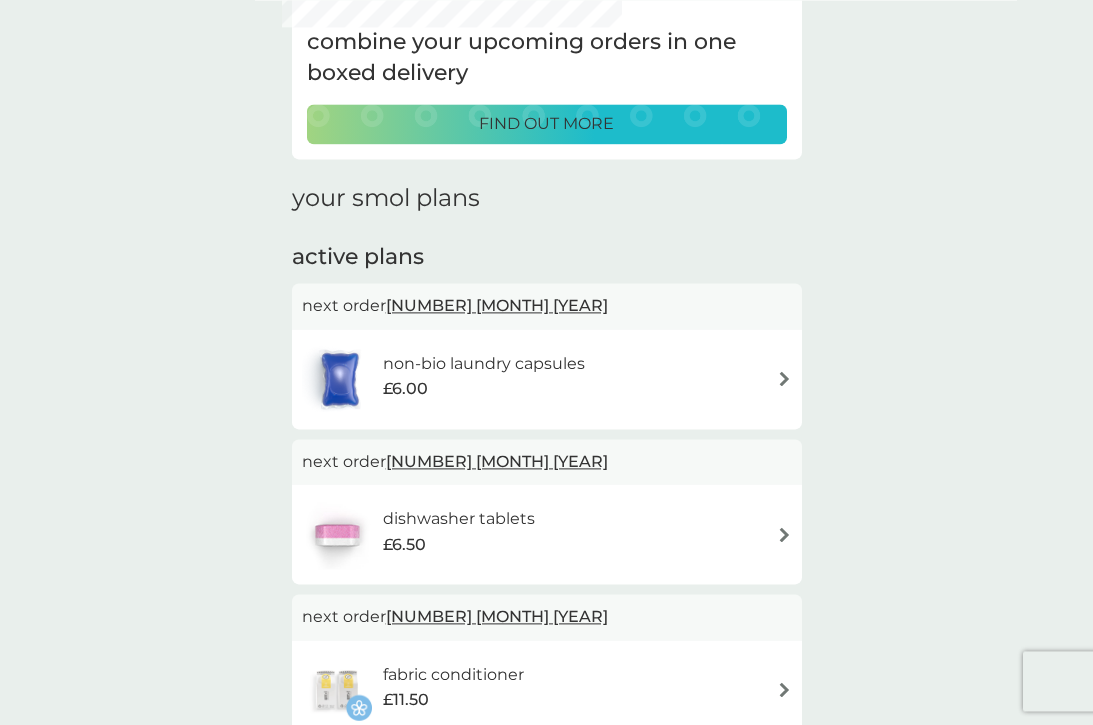 click on "dishwasher tablets £6.50" at bounding box center (547, 534) 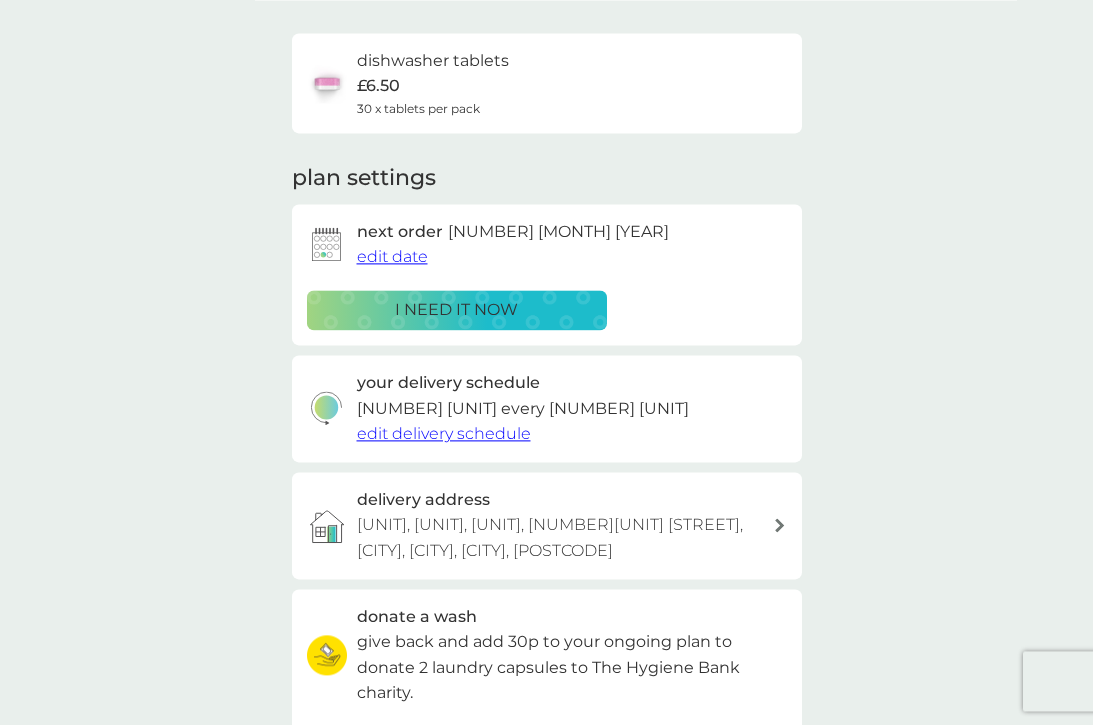 scroll, scrollTop: 0, scrollLeft: 0, axis: both 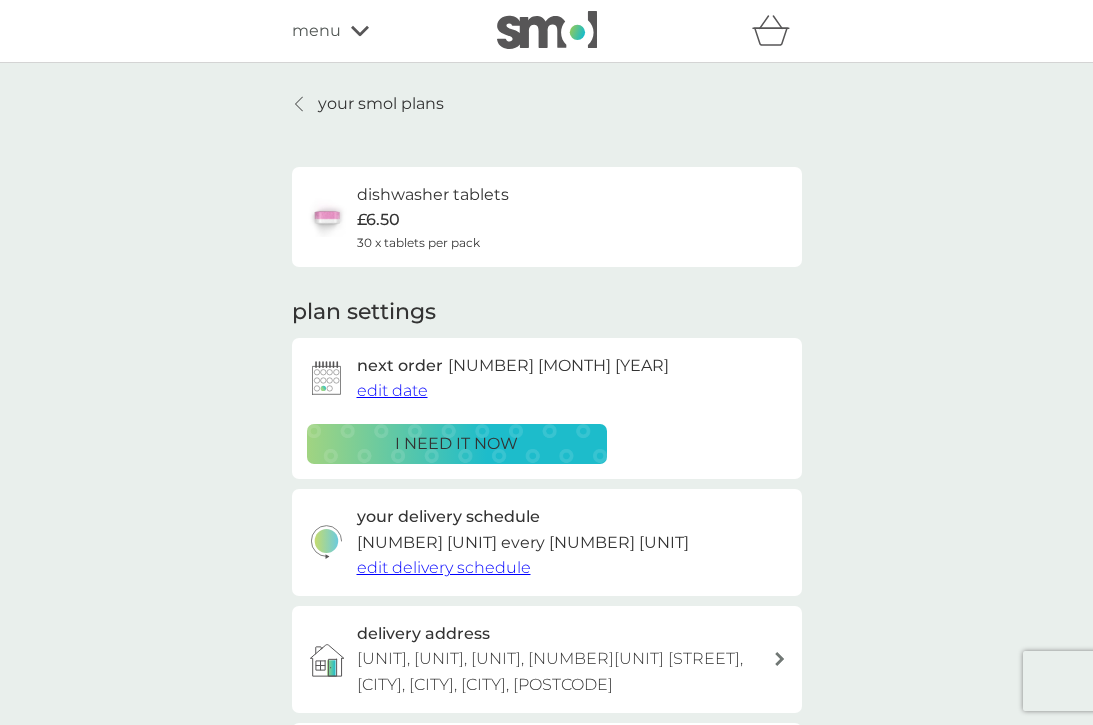 click on "edit date" at bounding box center (392, 390) 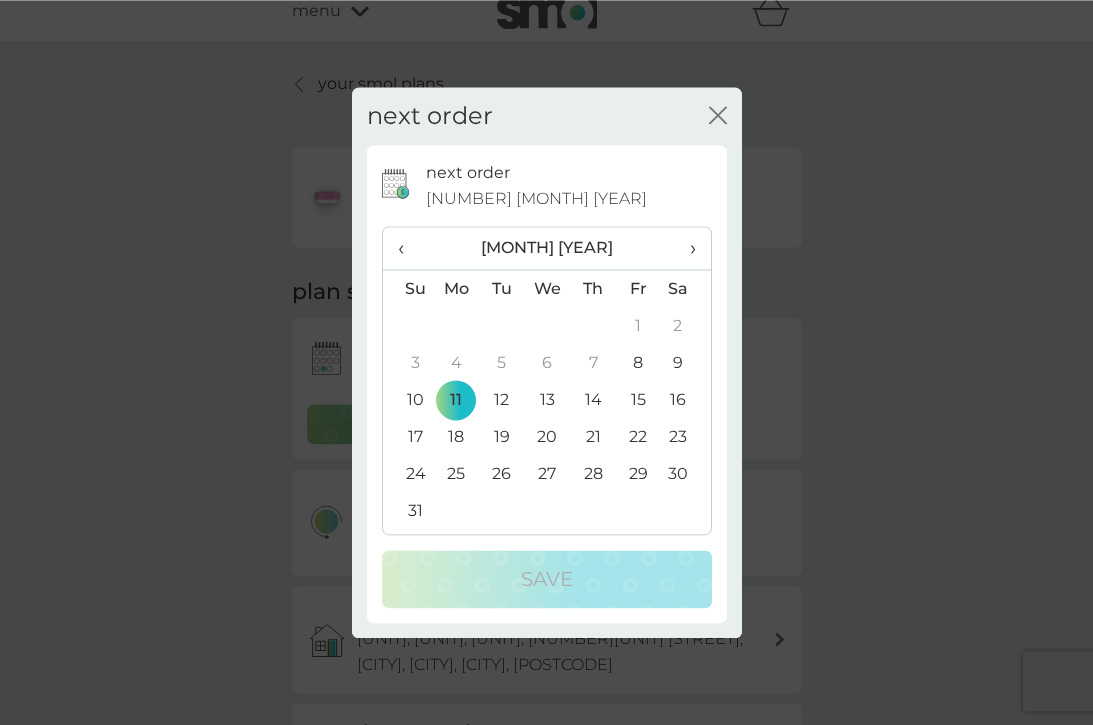 scroll, scrollTop: 18, scrollLeft: 0, axis: vertical 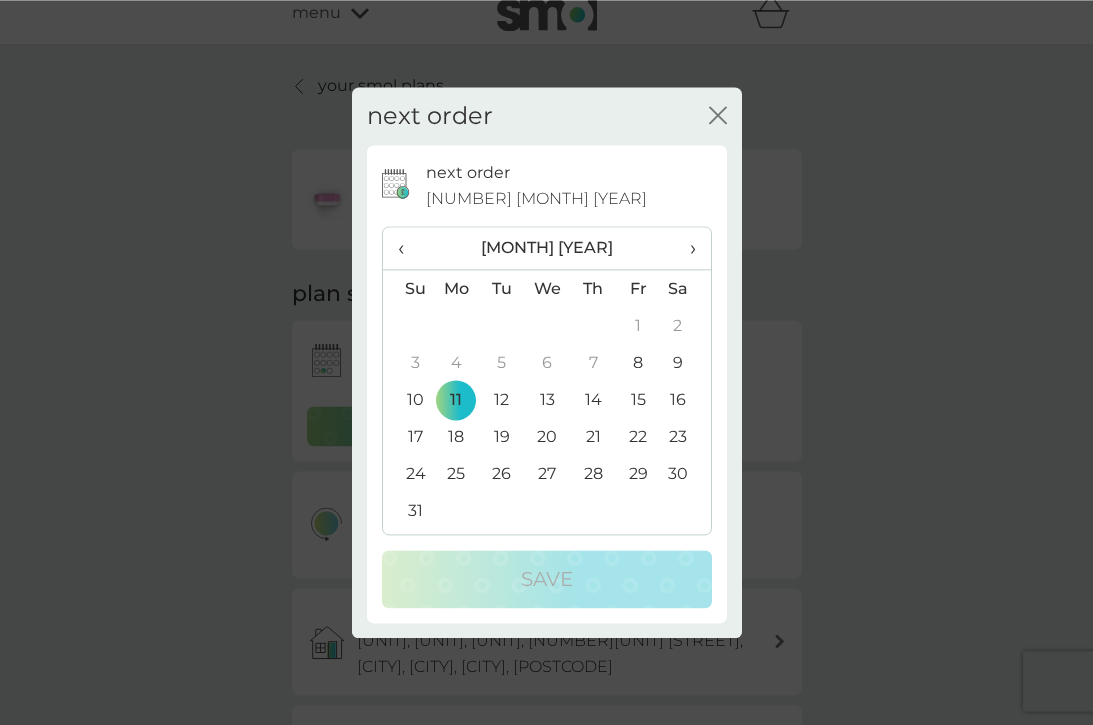 click on "›" at bounding box center [685, 248] 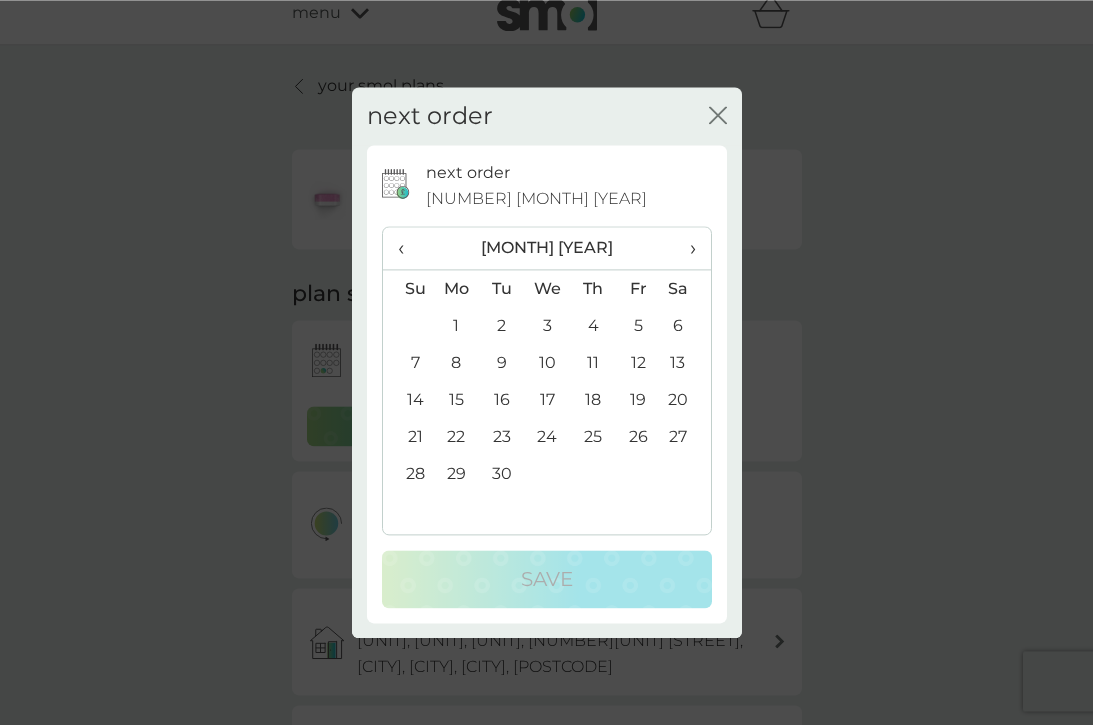 scroll, scrollTop: 18, scrollLeft: 0, axis: vertical 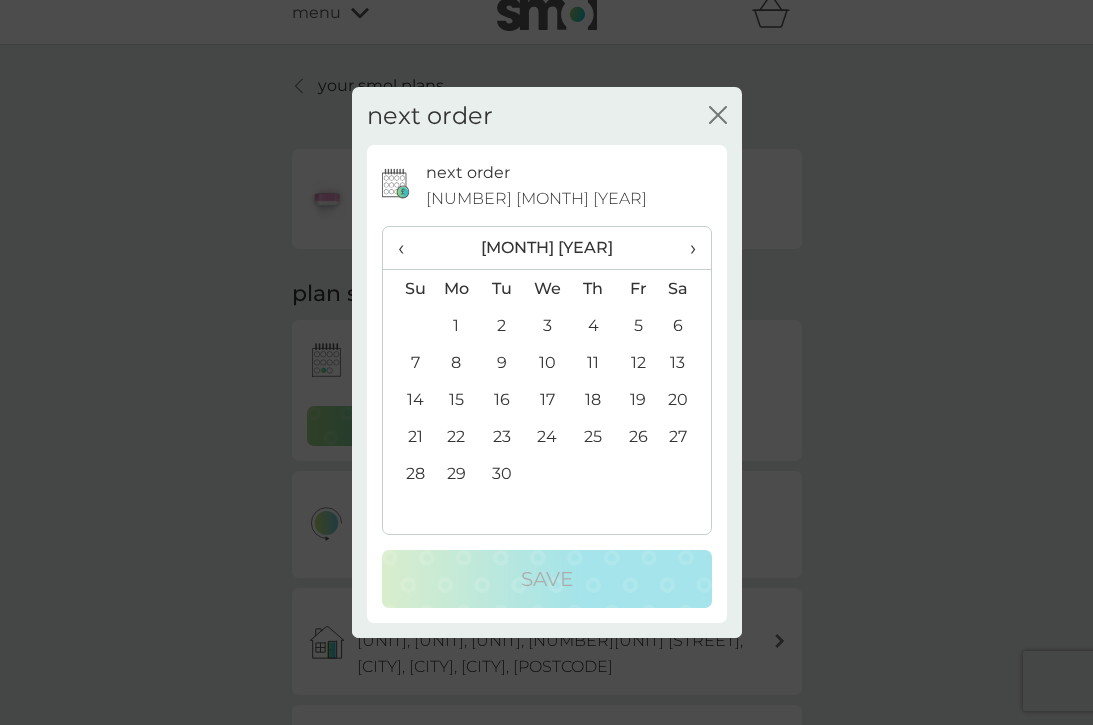 click on "11" at bounding box center [592, 362] 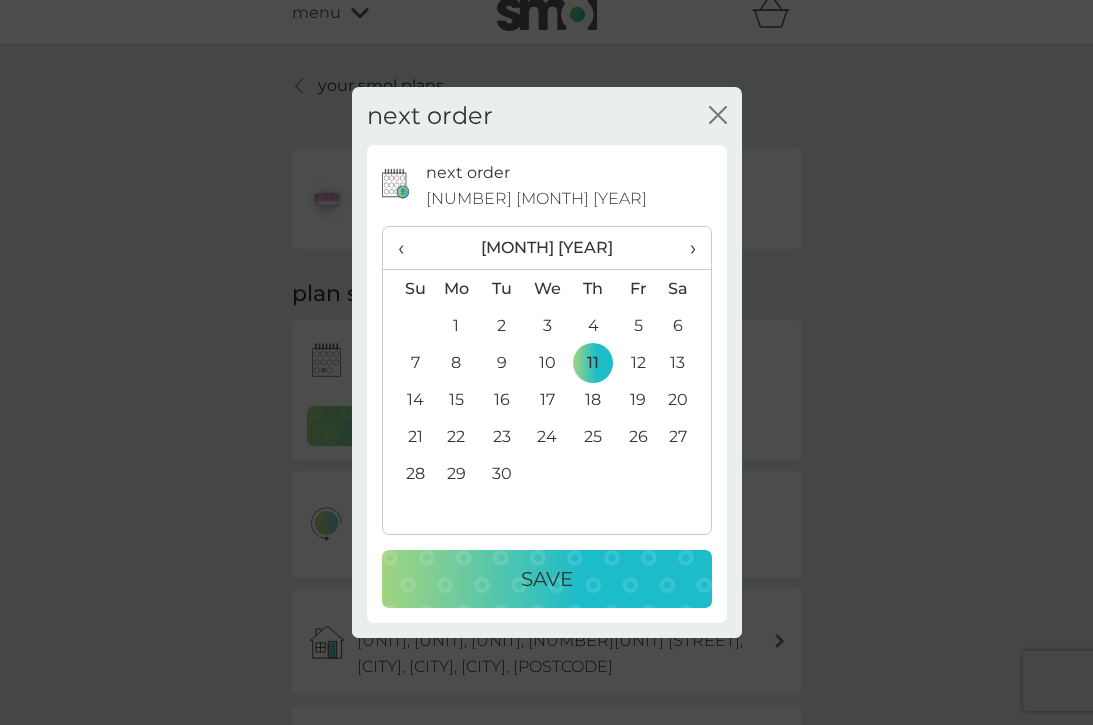 click on "Save" at bounding box center [547, 579] 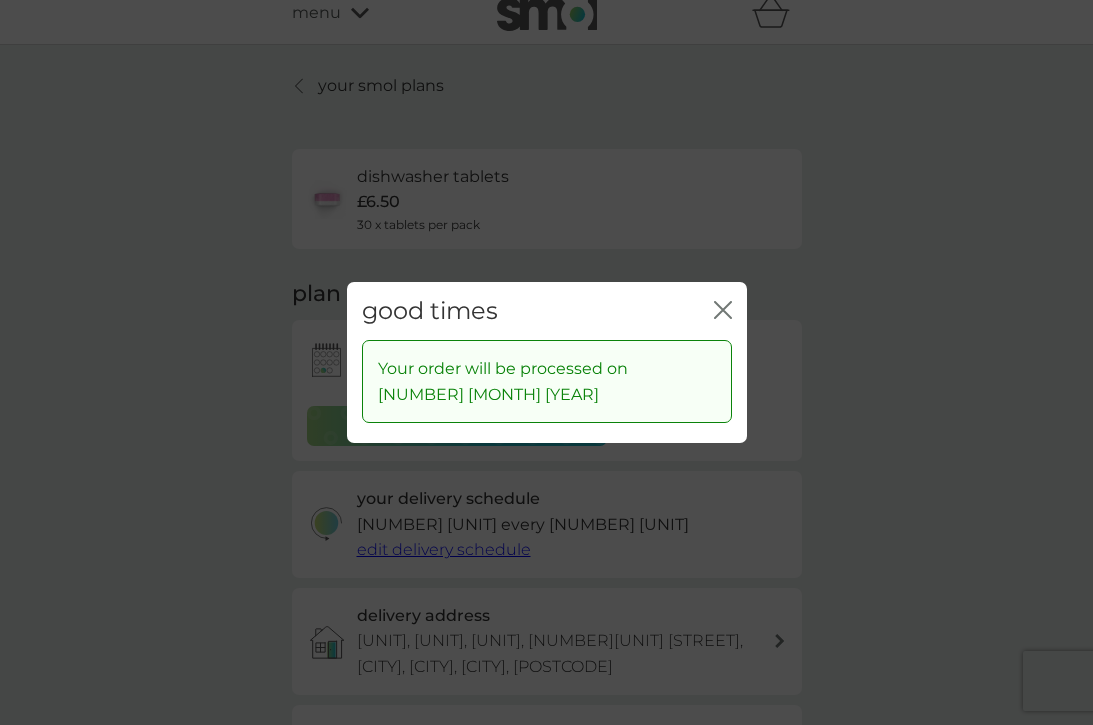 click on "close" 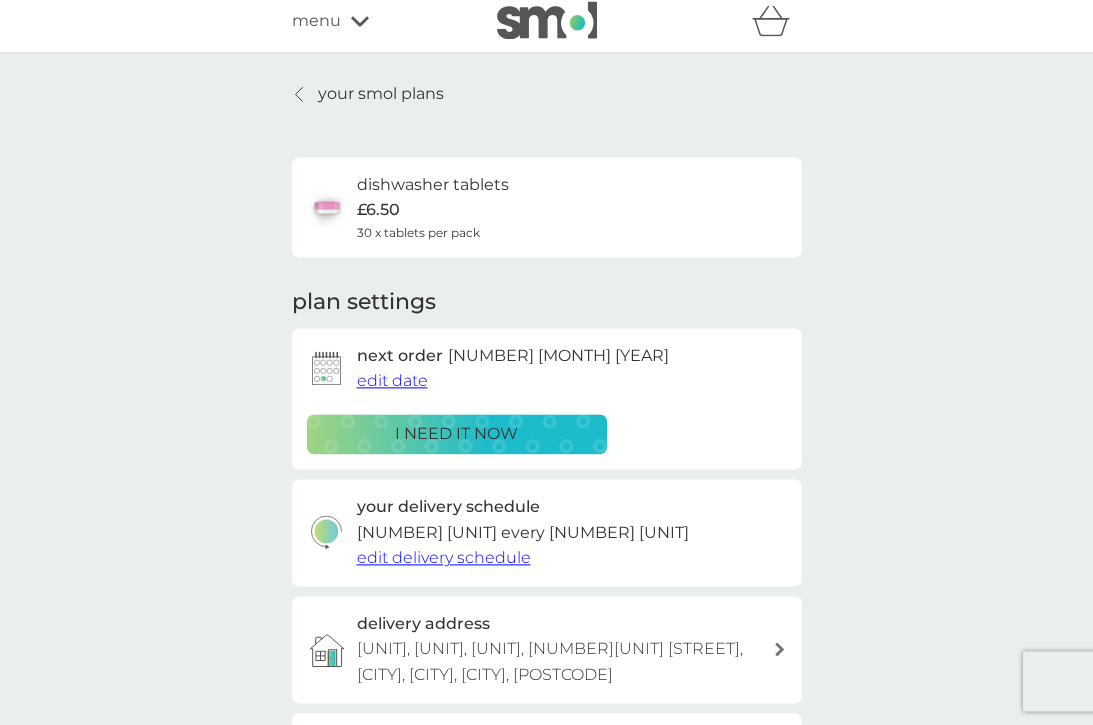 scroll, scrollTop: 0, scrollLeft: 0, axis: both 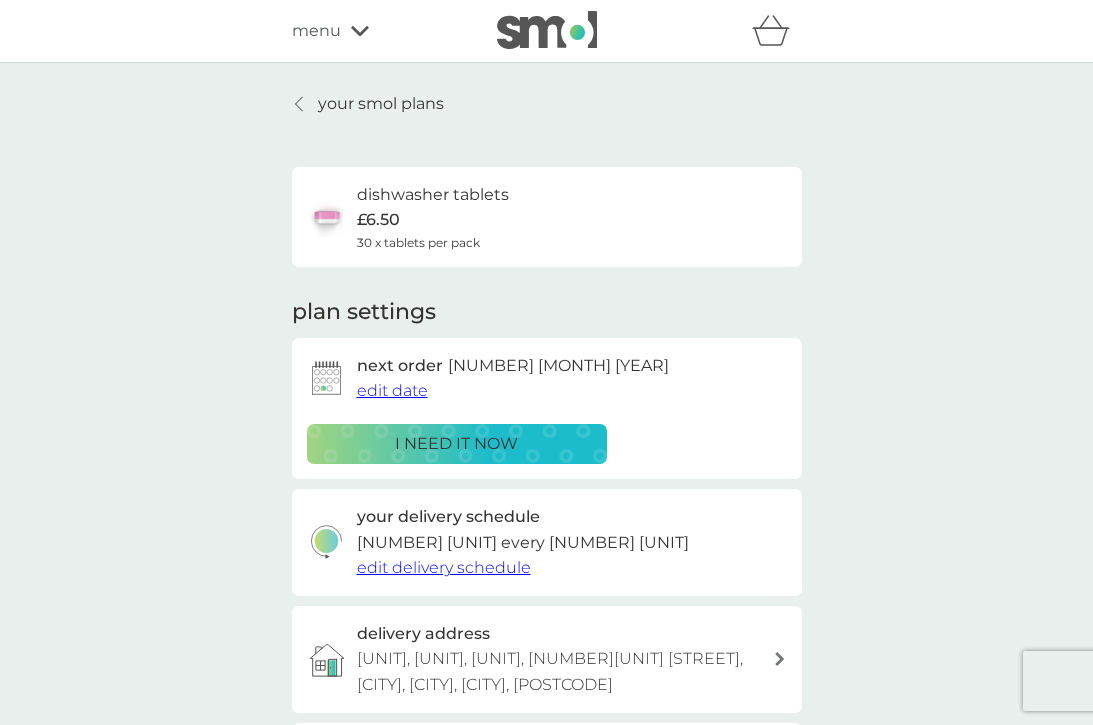 click on "your smol plans" at bounding box center [368, 104] 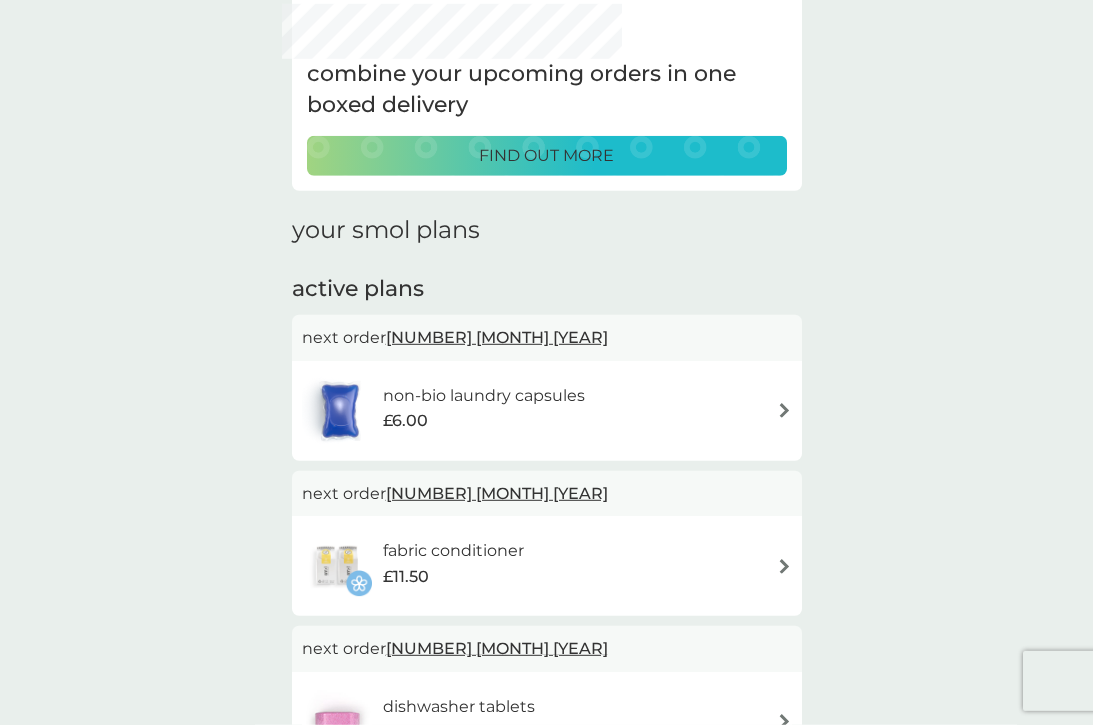 scroll, scrollTop: 106, scrollLeft: 0, axis: vertical 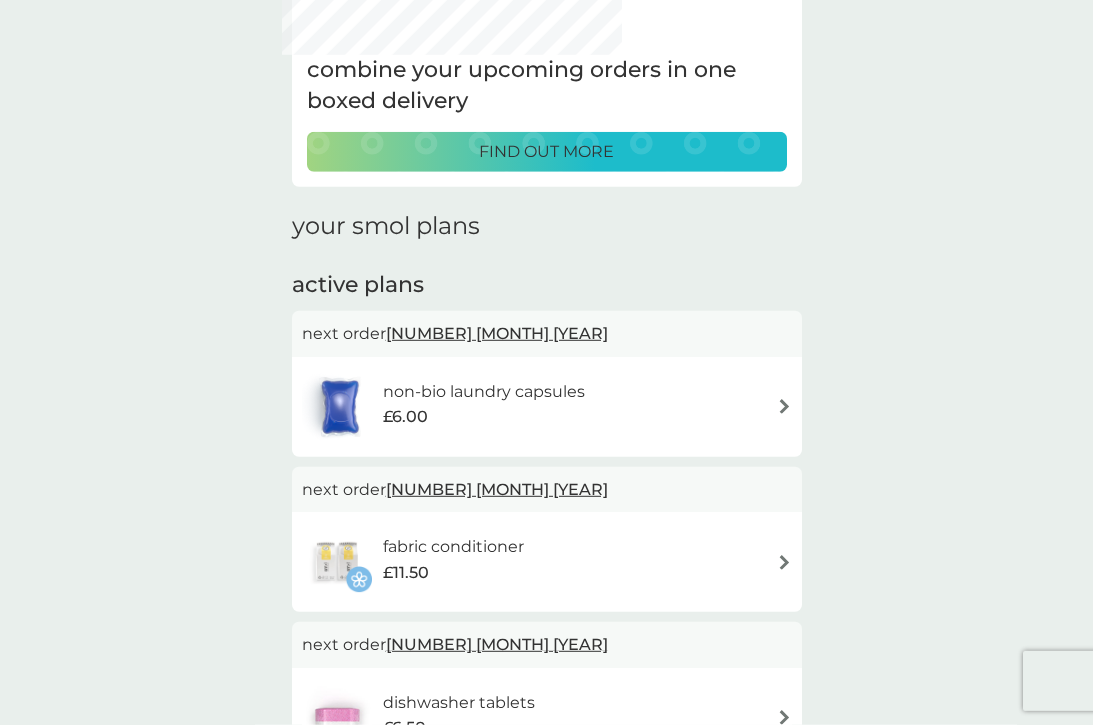 click on "[NUMBER] [MONTH] [YEAR]" at bounding box center (497, 333) 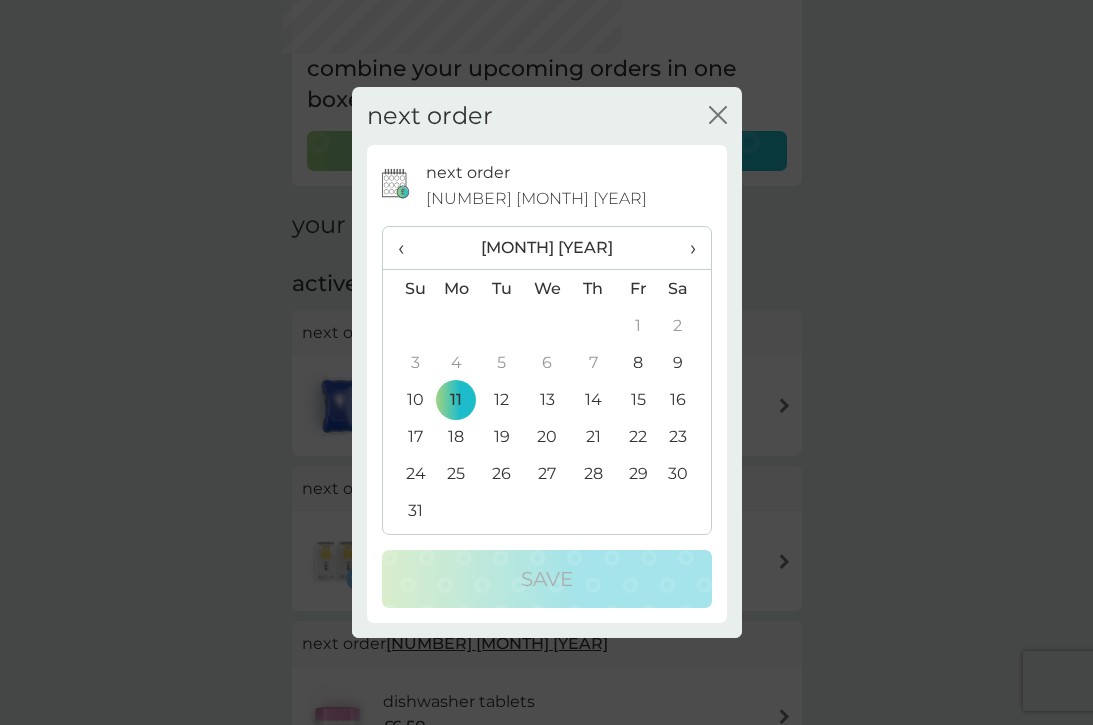 click on "›" at bounding box center (685, 248) 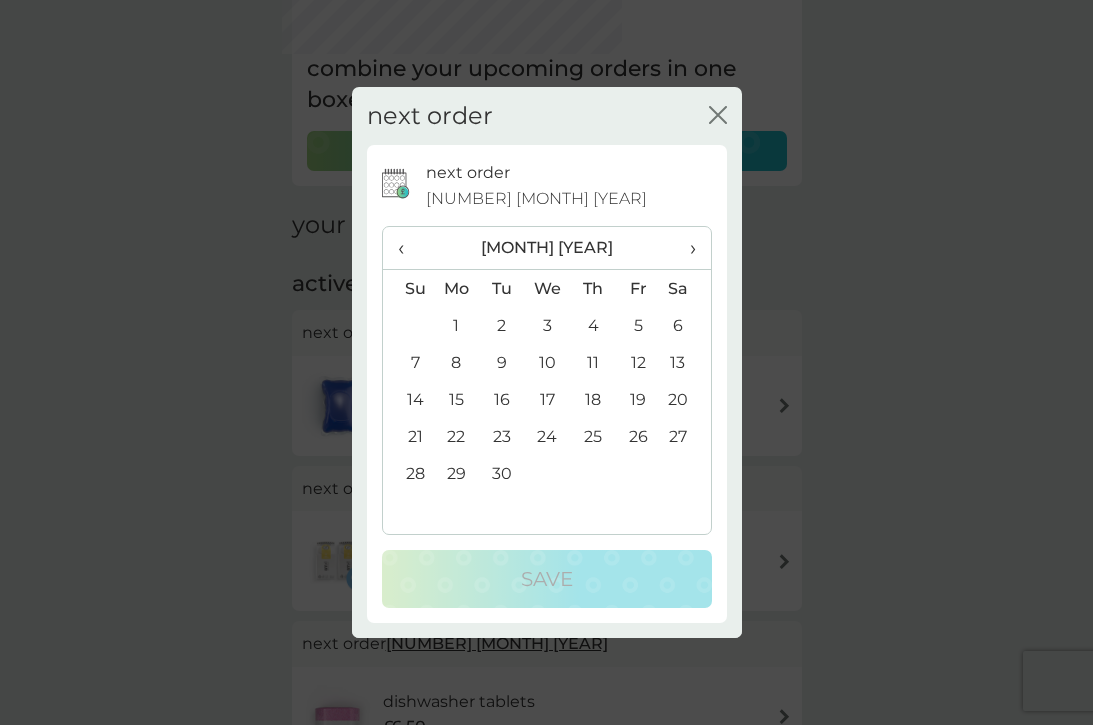 click on "11" at bounding box center [592, 362] 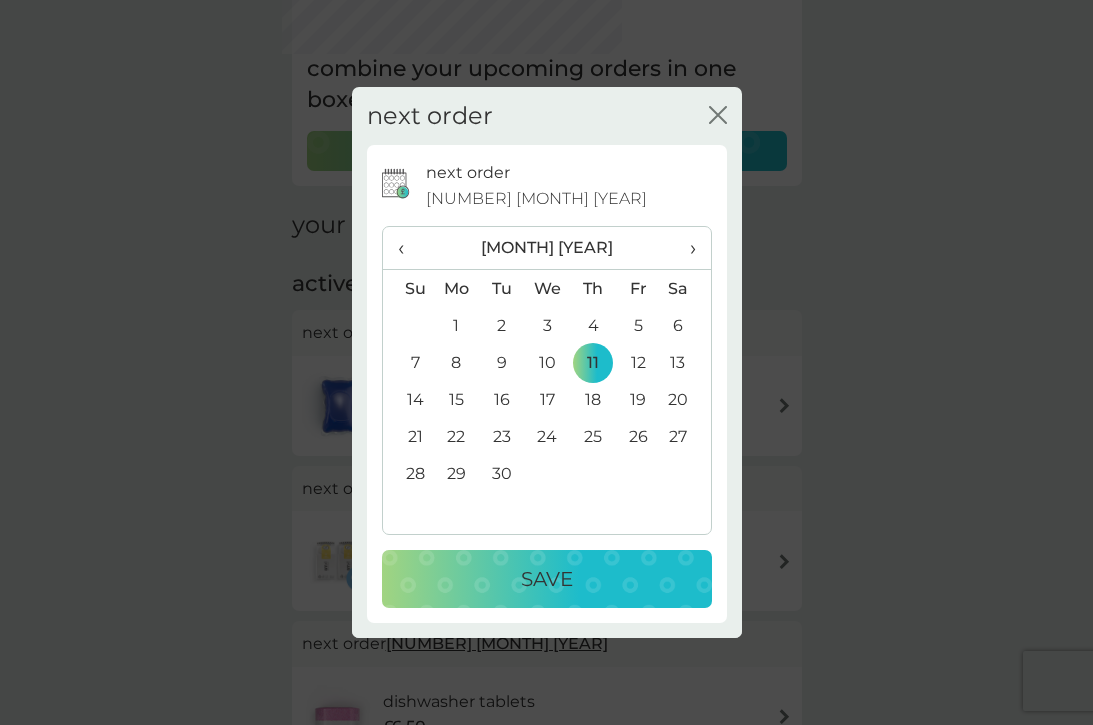 click on "Save" at bounding box center [547, 579] 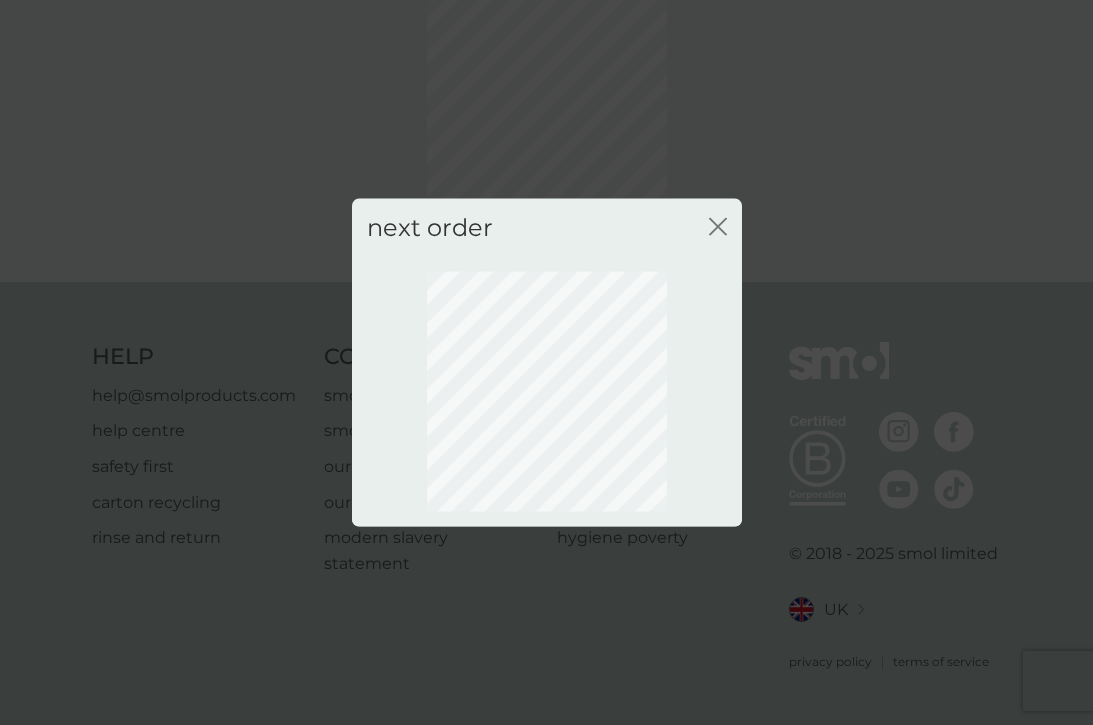 scroll, scrollTop: 57, scrollLeft: 0, axis: vertical 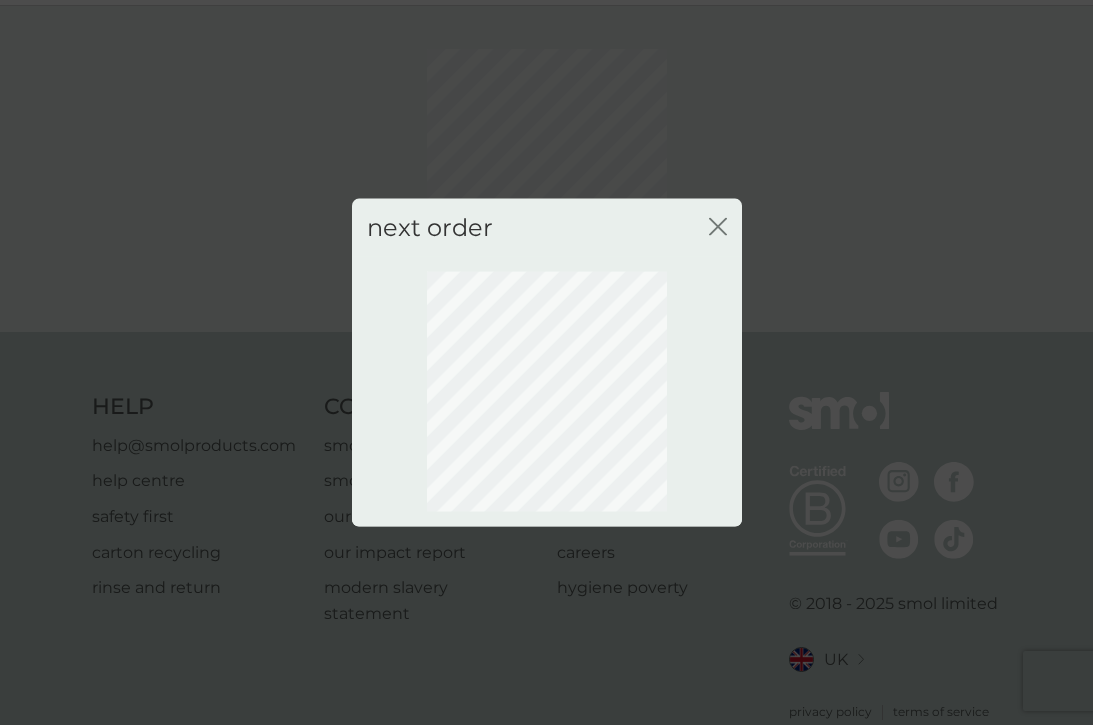 click on "next order close" at bounding box center (547, 227) 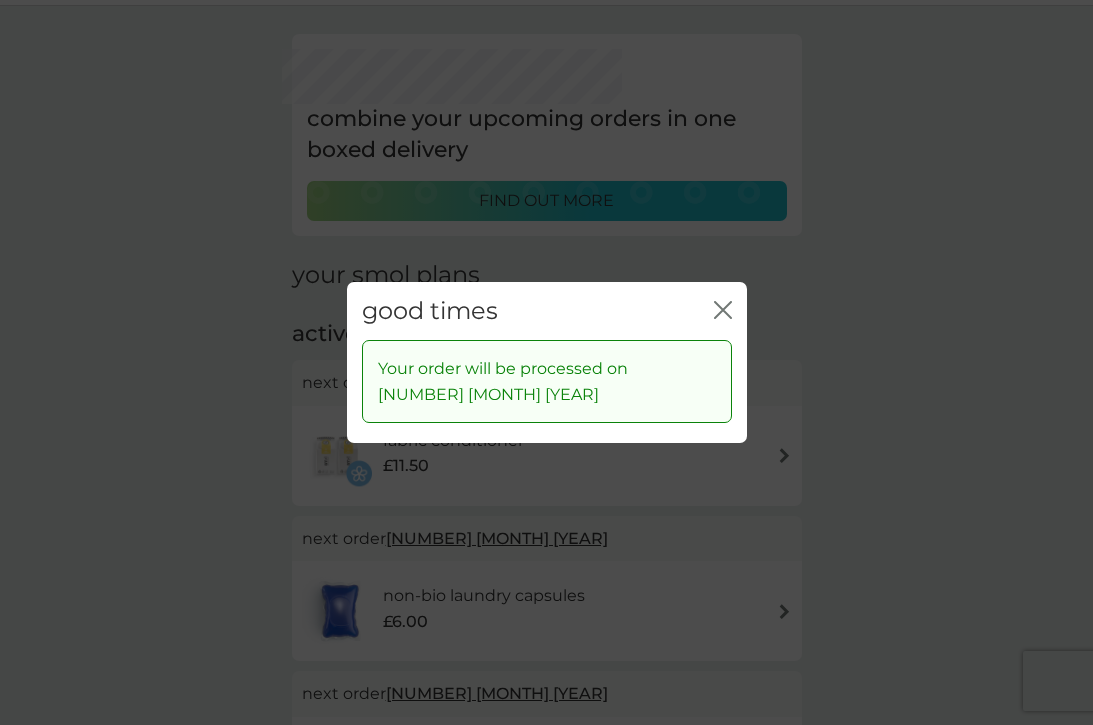 click 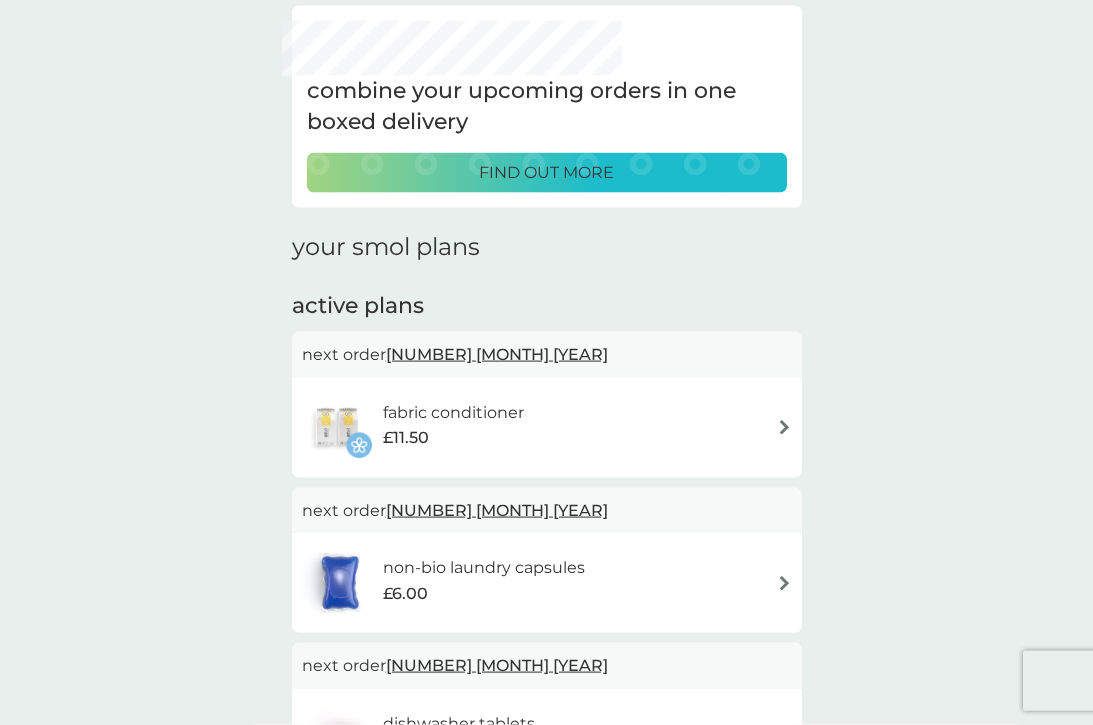 scroll, scrollTop: 86, scrollLeft: 0, axis: vertical 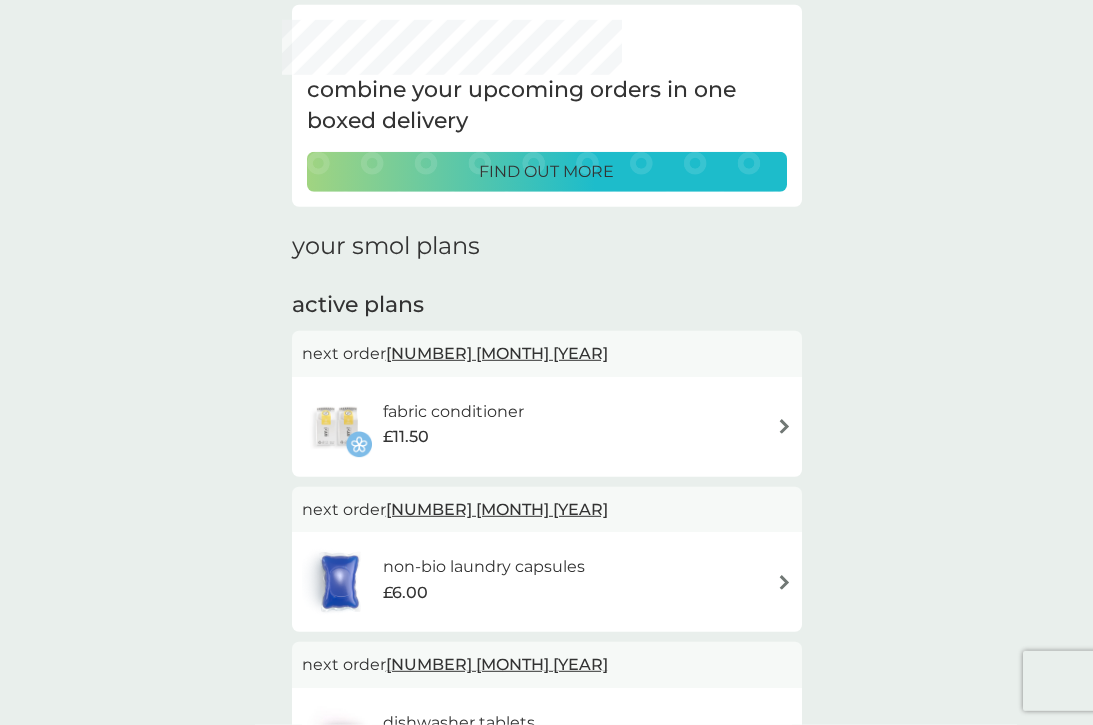 click on "[NUMBER] [MONTH] [YEAR]" at bounding box center [497, 353] 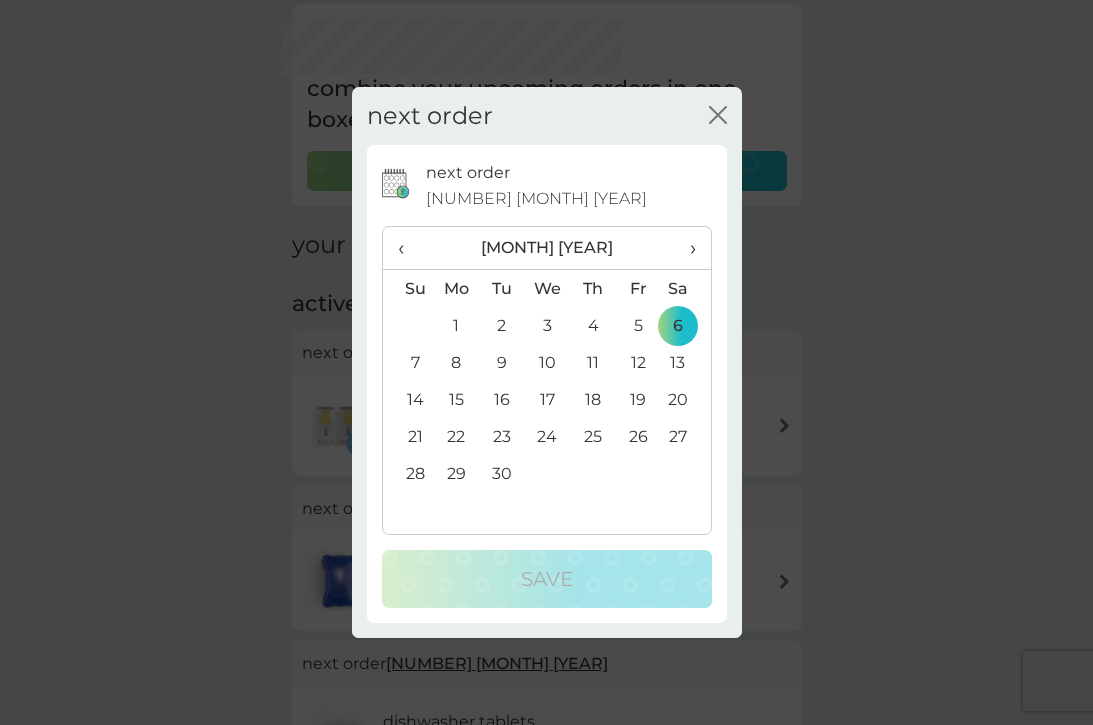 click on "11" at bounding box center (592, 362) 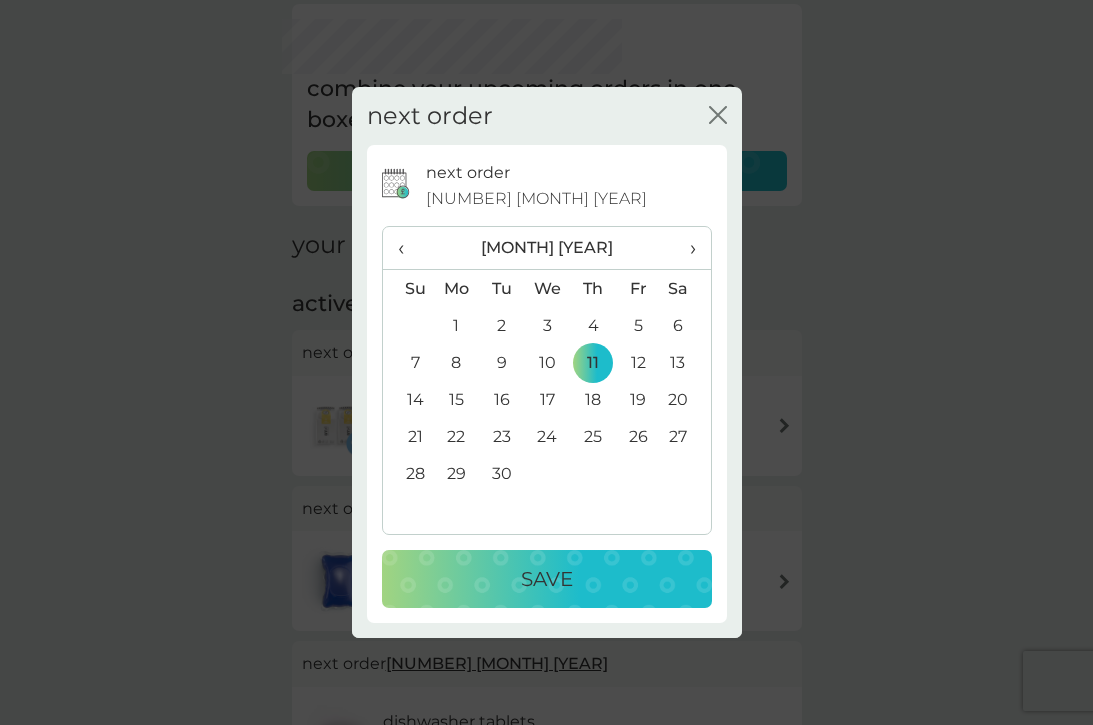 click on "Save" at bounding box center (547, 579) 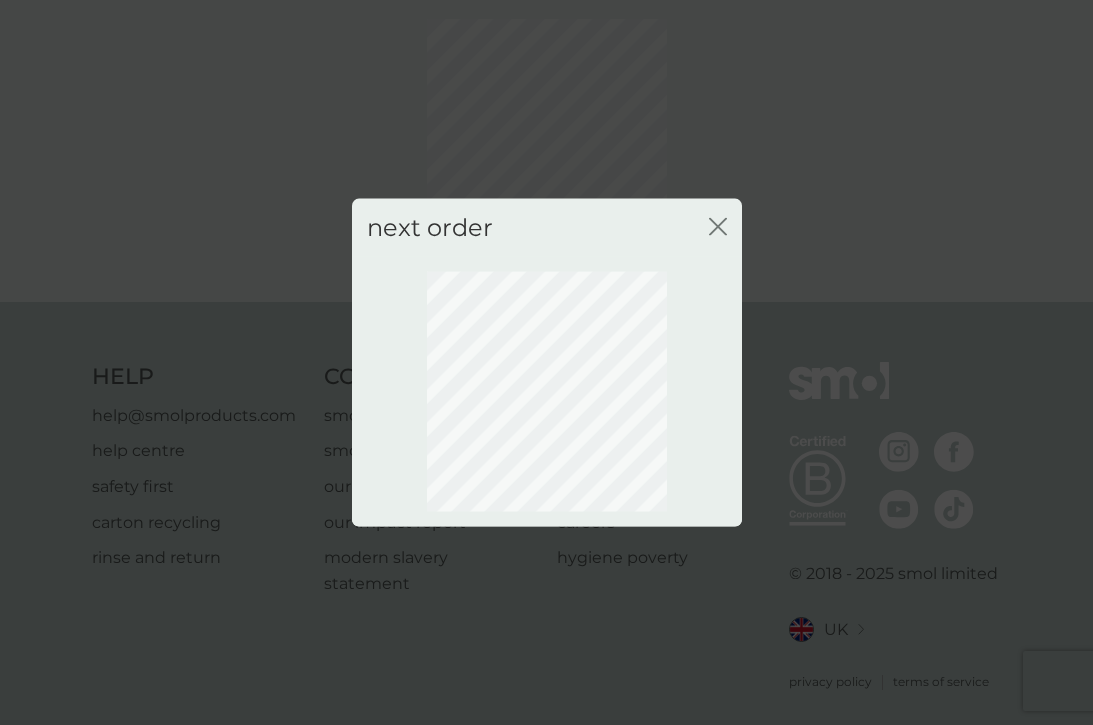 scroll, scrollTop: 57, scrollLeft: 0, axis: vertical 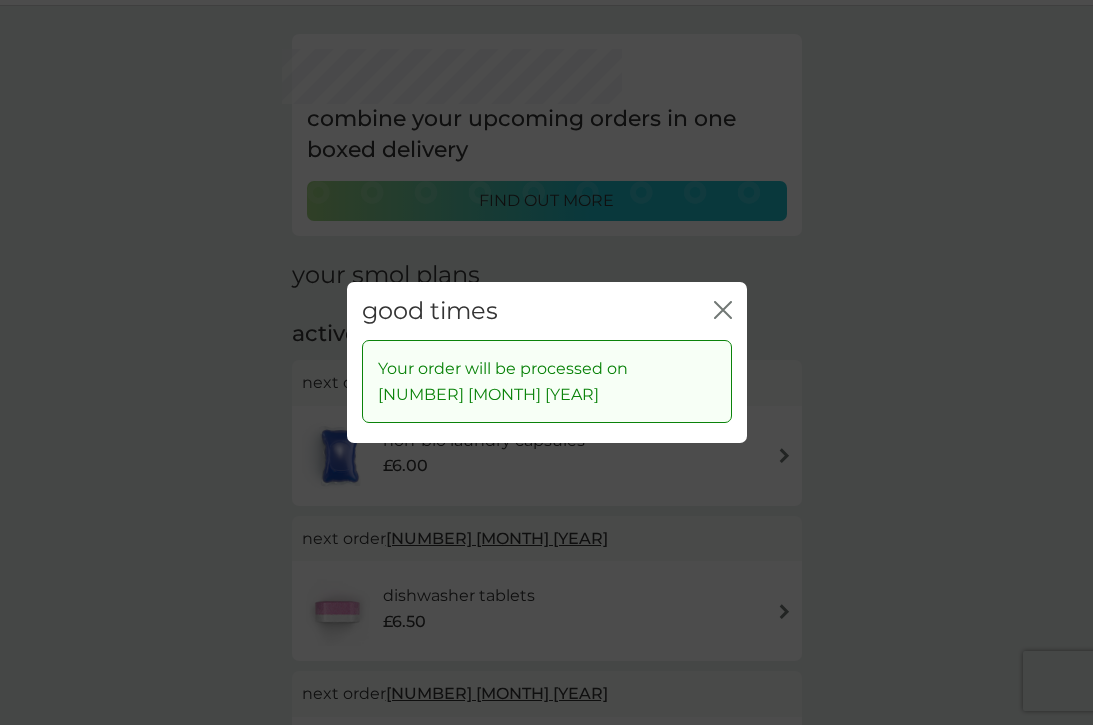 click on "good times close" at bounding box center (547, 311) 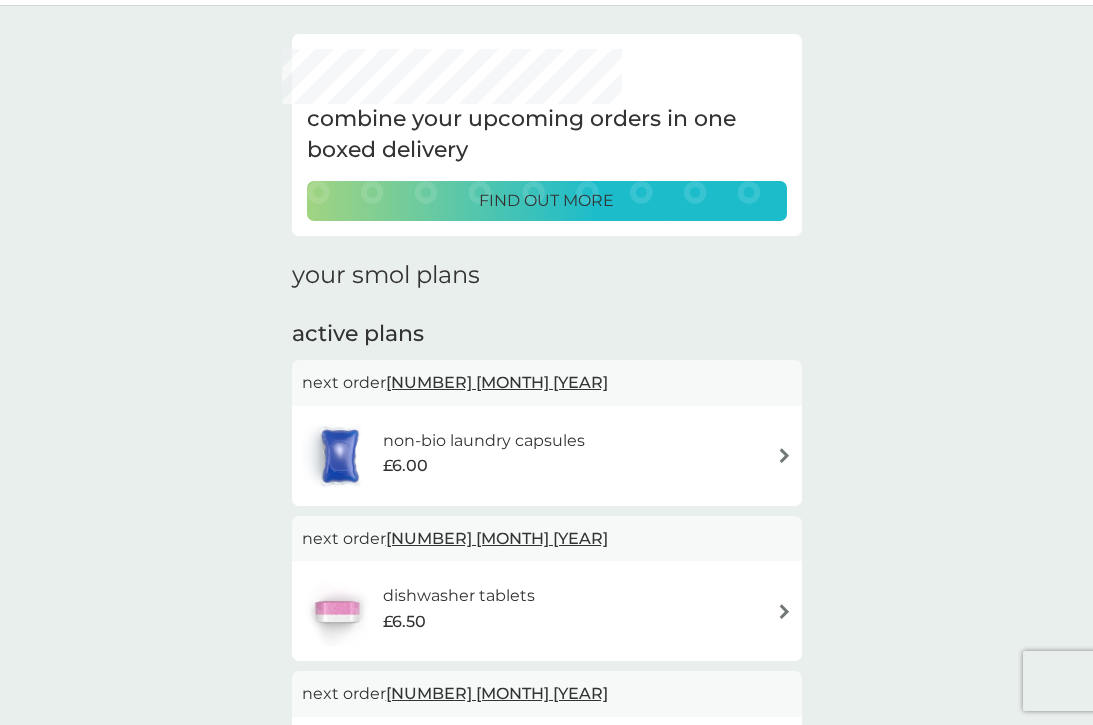 click on "combine your upcoming orders in one boxed delivery find out more your smol plans active plans next order  [NUMBER] [MONTH] [YEAR] non-bio laundry capsules £6.00 next order  [NUMBER] [MONTH] [YEAR] dishwasher tablets £6.50 next order  [NUMBER] [MONTH] [YEAR] fabric conditioner £11.50 next order  [NUMBER] [MONTH] [YEAR] hand soap £8.50 next order  [NUMBER] [MONTH] [YEAR] body bars £8.50 next order  [NUMBER] [MONTH] [YEAR] stain gel £12.50 cancelled plans multi purpose spray £7.00 you’ve cancelled this plan Re-activate Plan anti-perspirant £12.50 you’ve cancelled this plan Re-activate Plan shampoo bars £8.50 you’ve cancelled this plan Re-activate Plan washing up liquid £8.50 you’ve cancelled this plan Re-activate Plan foaming bathroom spray £7.00 you’ve cancelled this plan Re-activate Plan floor cleaner £6.60 you’ve cancelled this plan Re-activate Plan buy again soap magnets £12.50" at bounding box center (547, 1270) 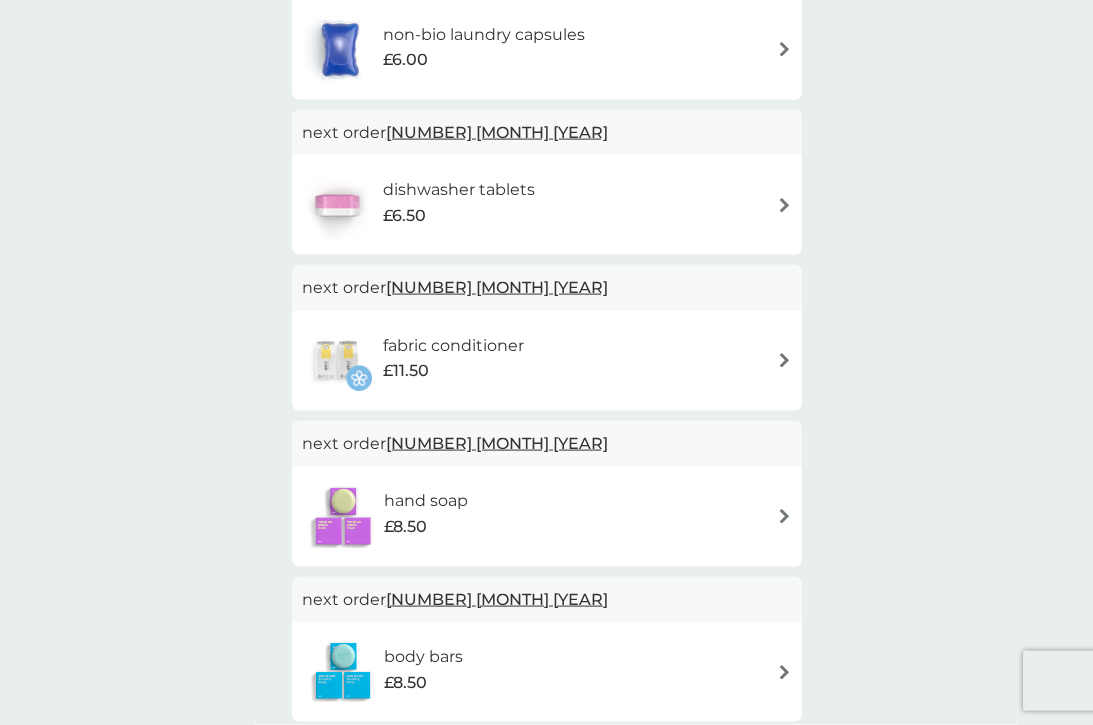 scroll, scrollTop: 467, scrollLeft: 0, axis: vertical 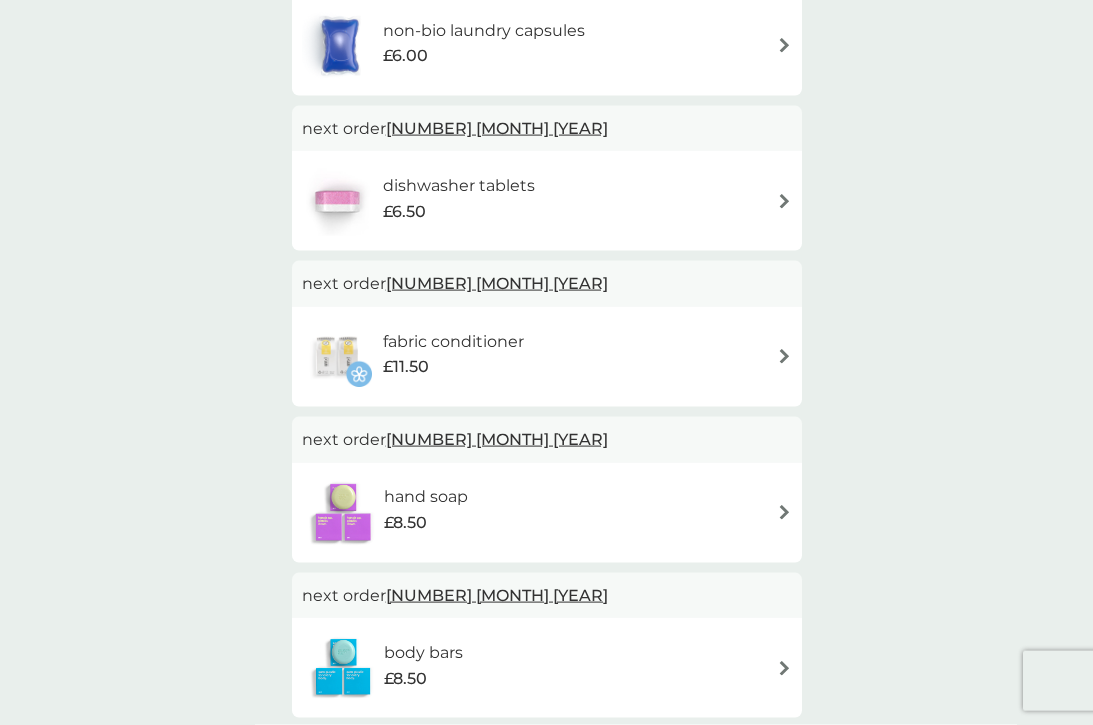 click on "[NUMBER] [MONTH] [YEAR]" at bounding box center [497, 439] 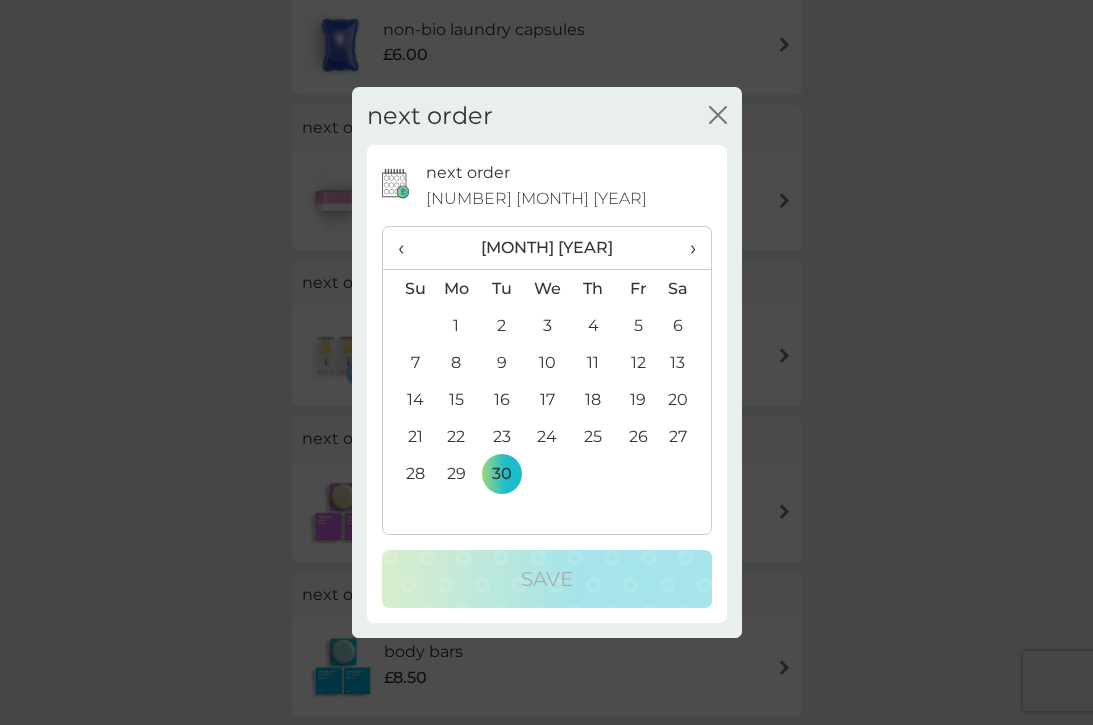 click on "›" at bounding box center [685, 248] 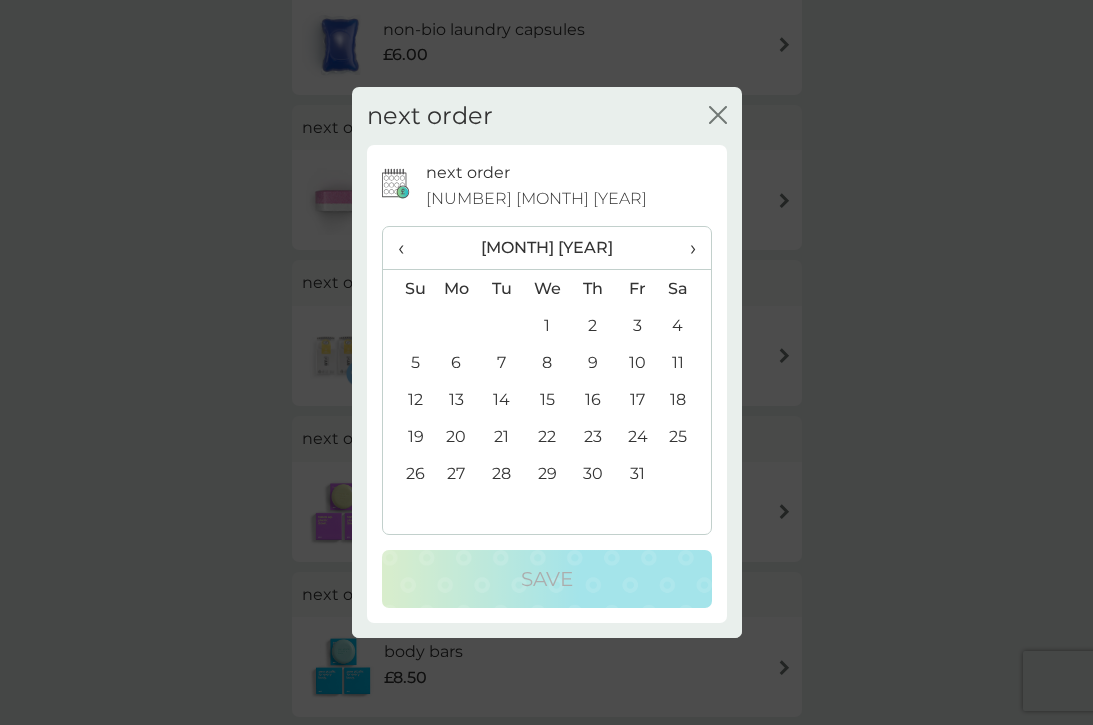 click on "›" at bounding box center [685, 248] 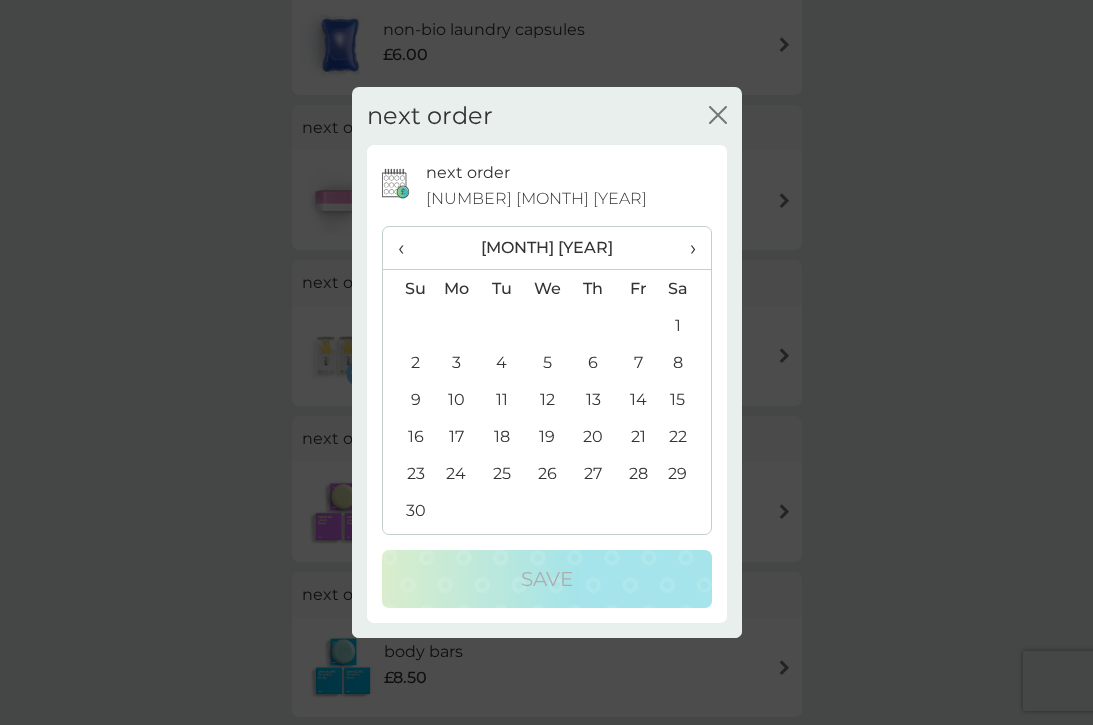 click on "30" at bounding box center (408, 510) 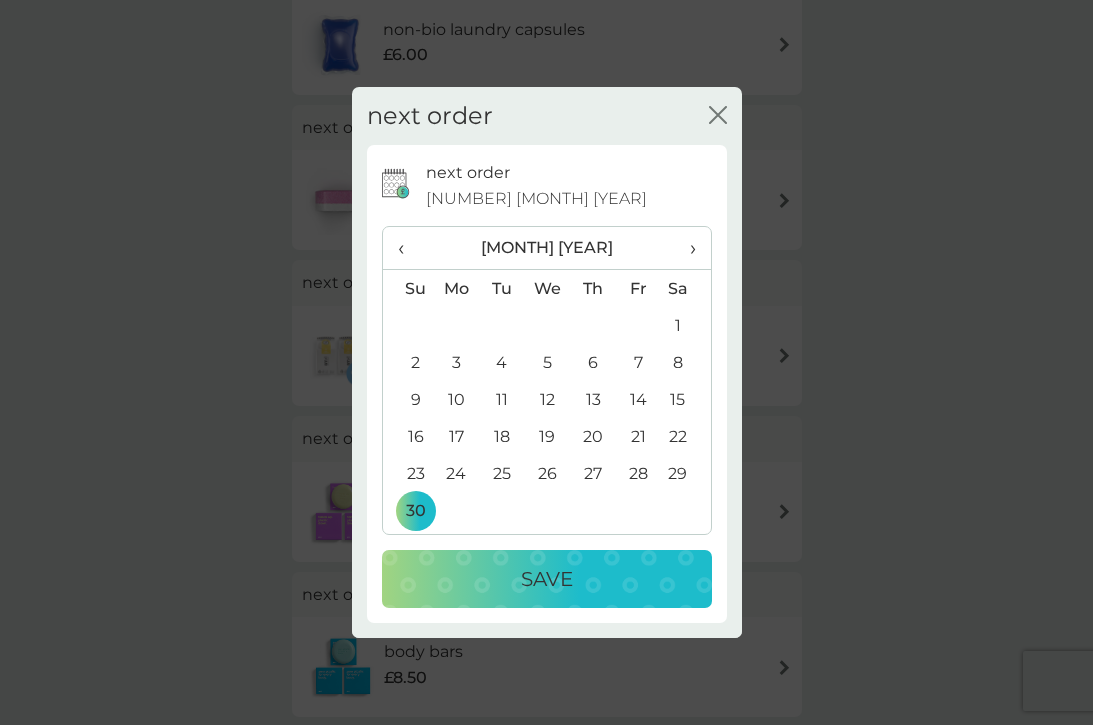 click on "close" 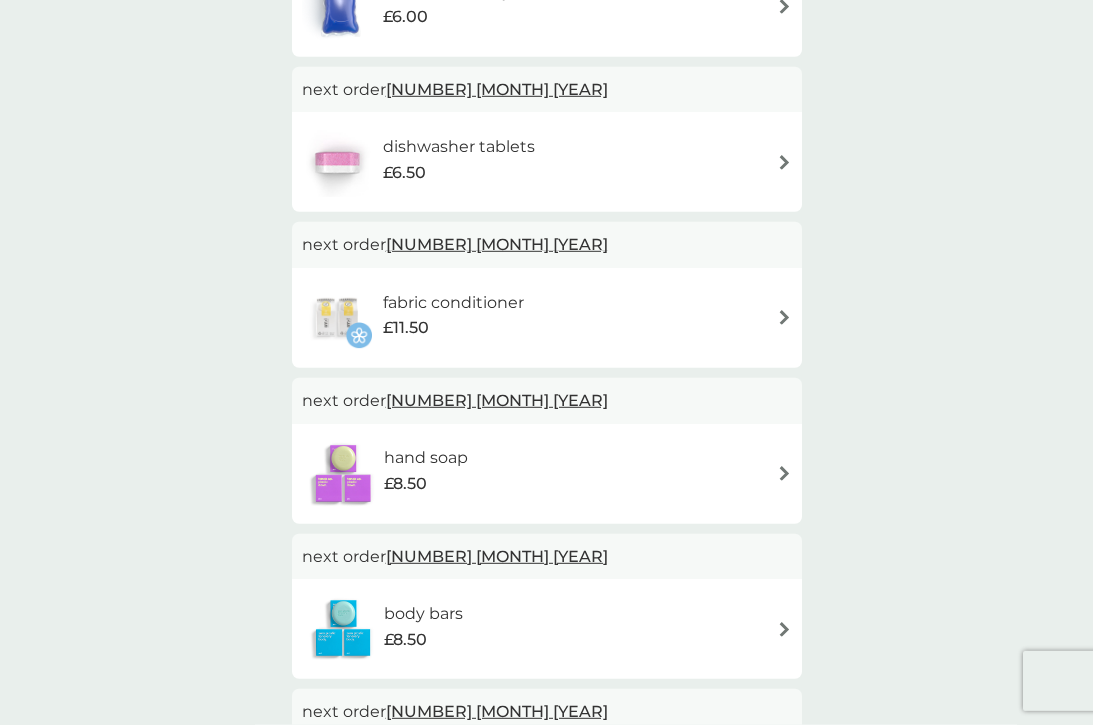 scroll, scrollTop: 508, scrollLeft: 0, axis: vertical 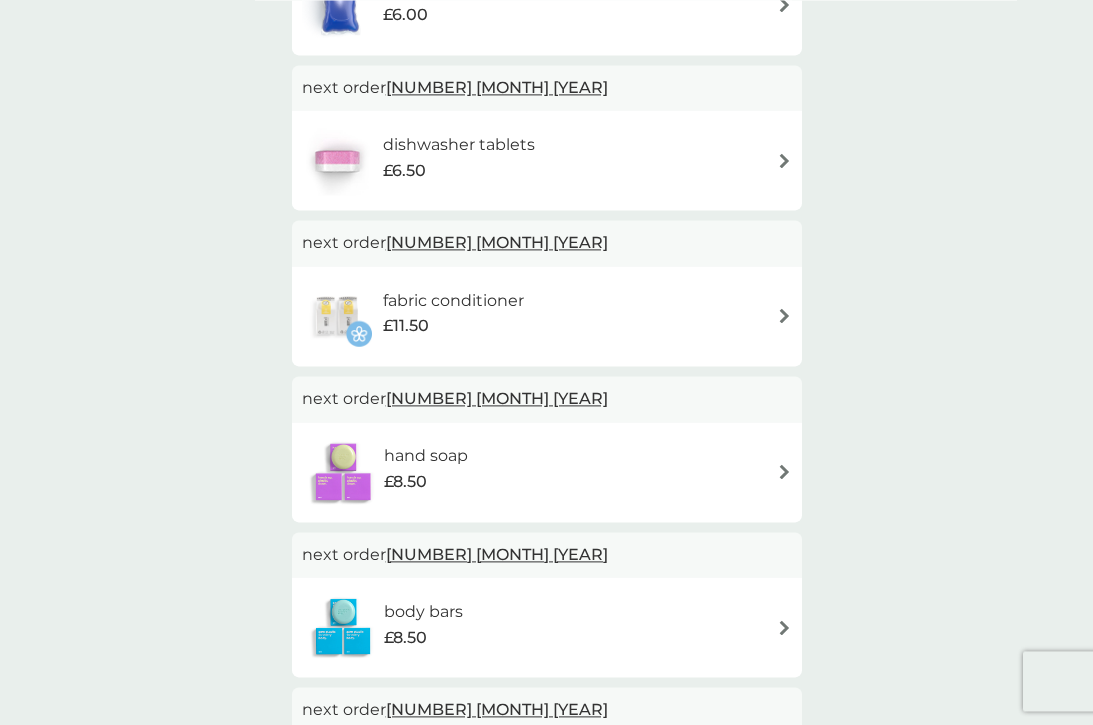 click on "[NUMBER] [MONTH] [YEAR]" at bounding box center (497, 398) 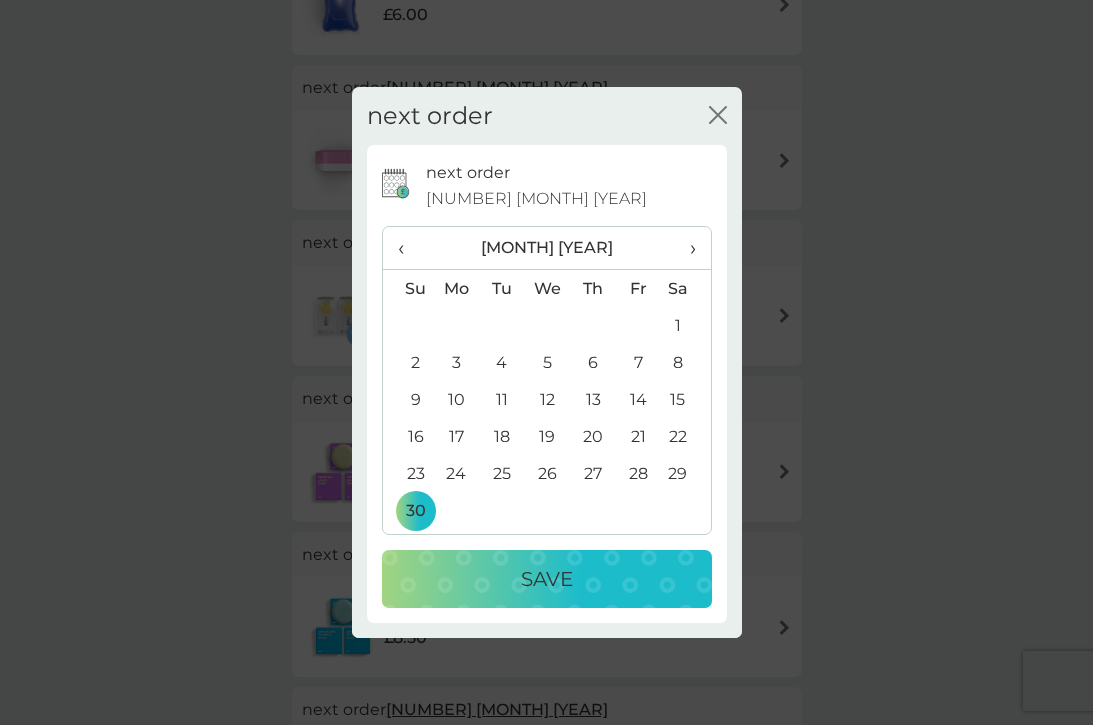 click on "Save" at bounding box center (547, 579) 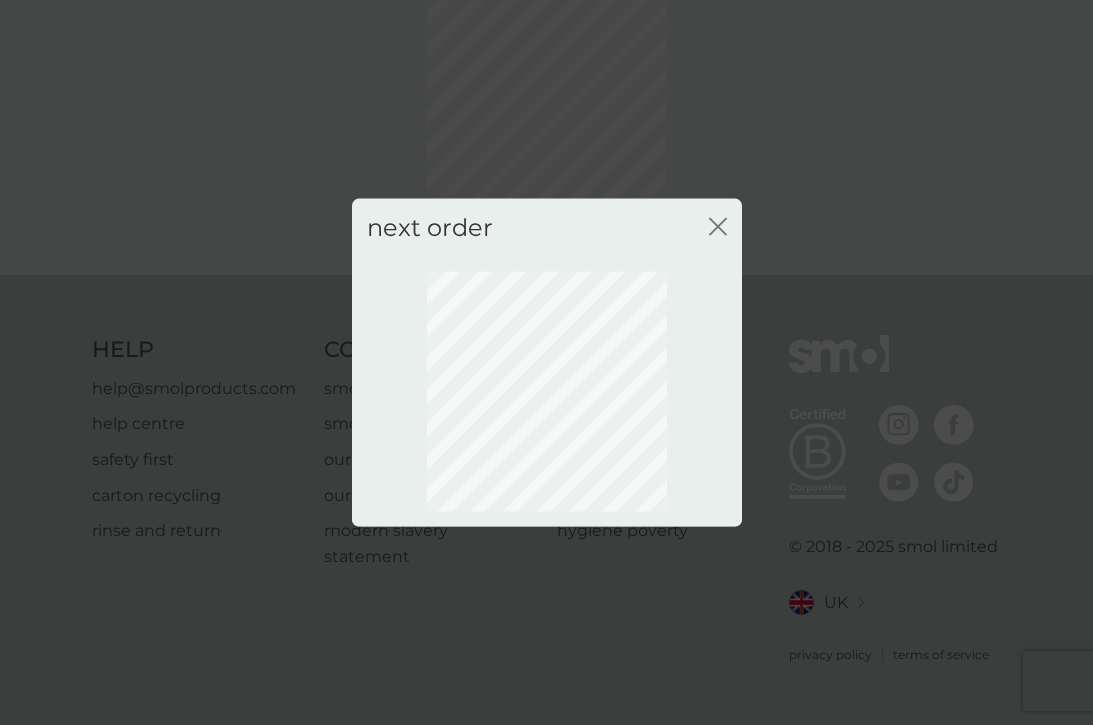 click on "next order close" at bounding box center [546, 362] 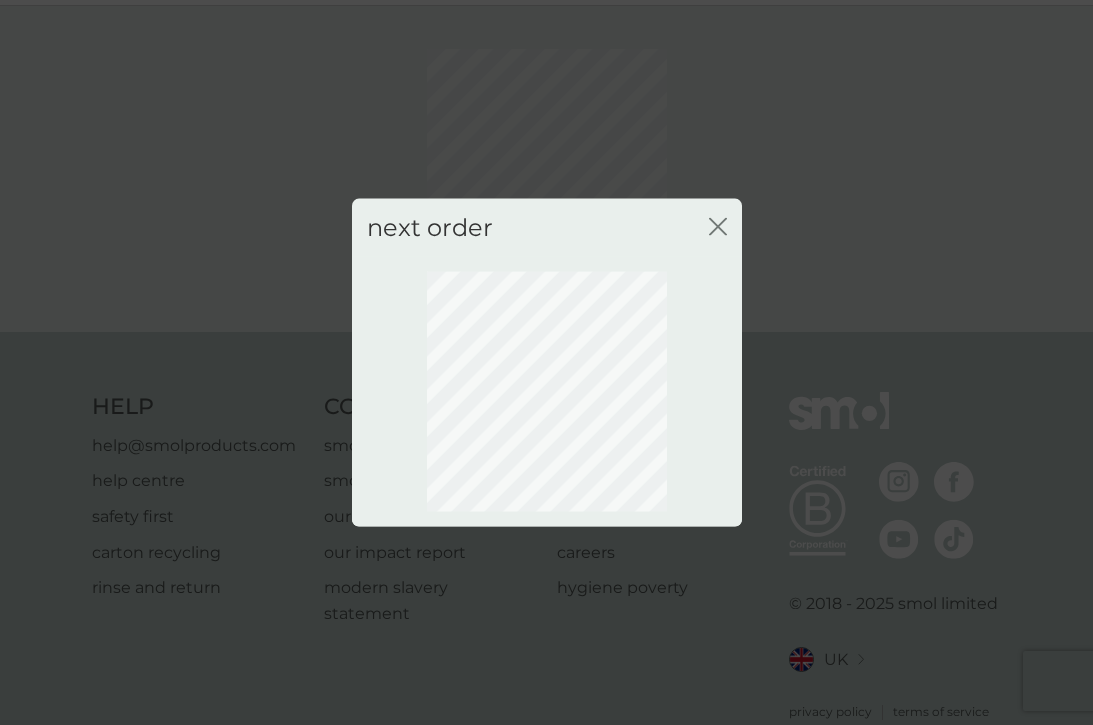 click on "close" 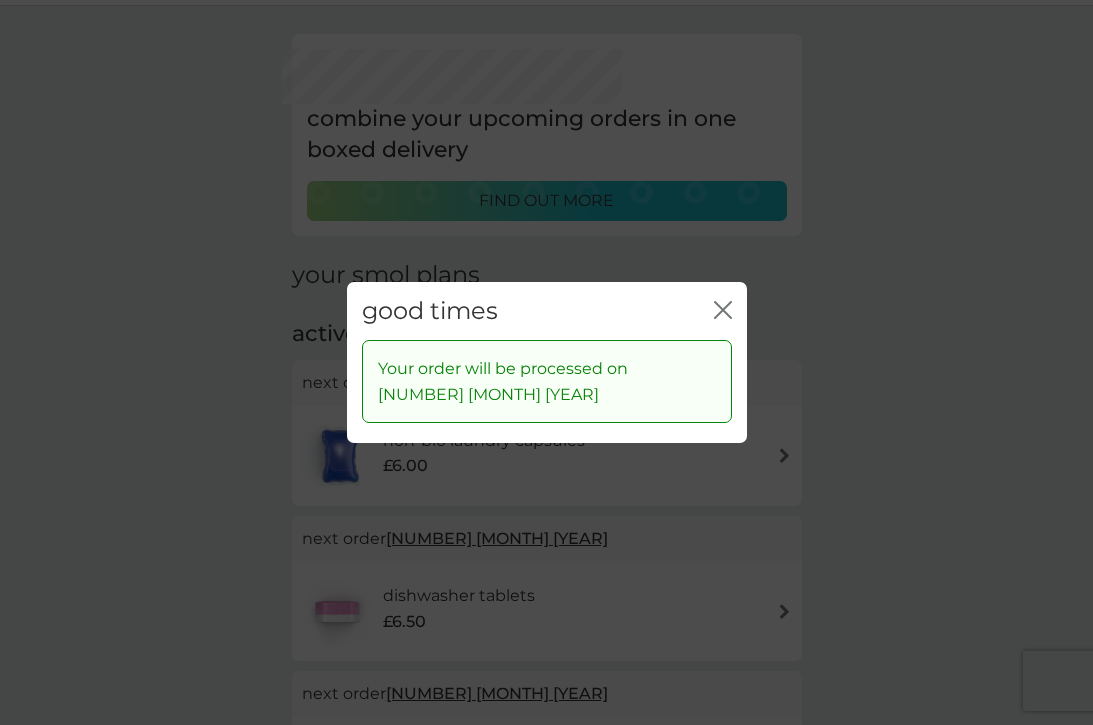 click on "close" at bounding box center [723, 311] 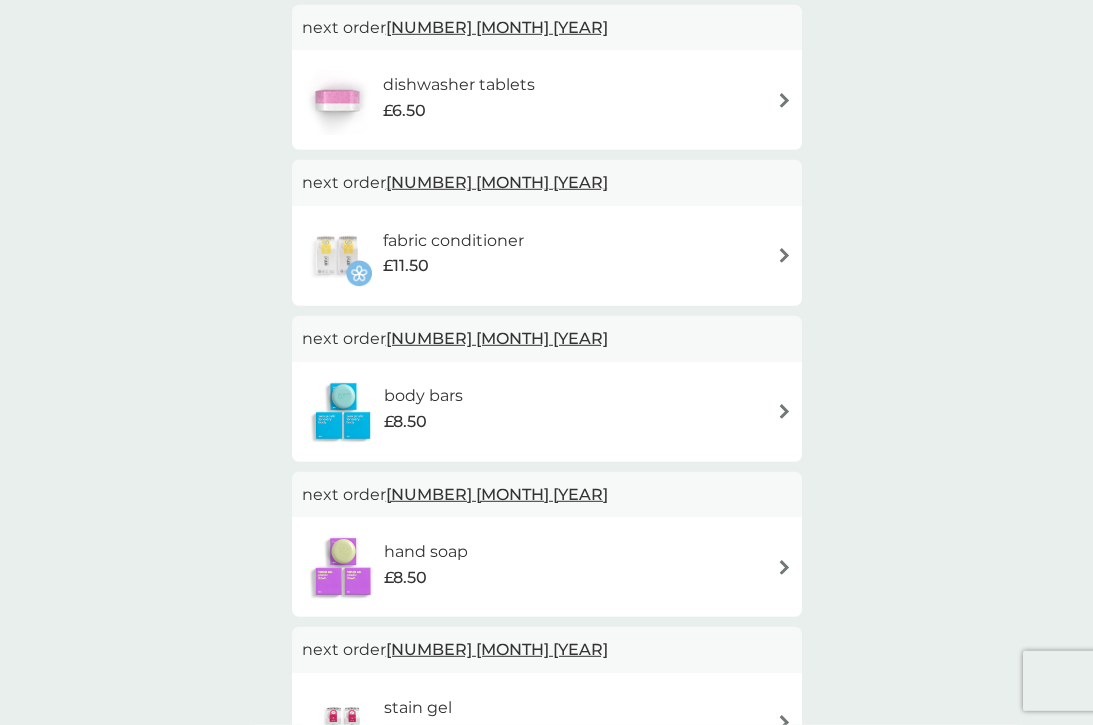 scroll, scrollTop: 569, scrollLeft: 0, axis: vertical 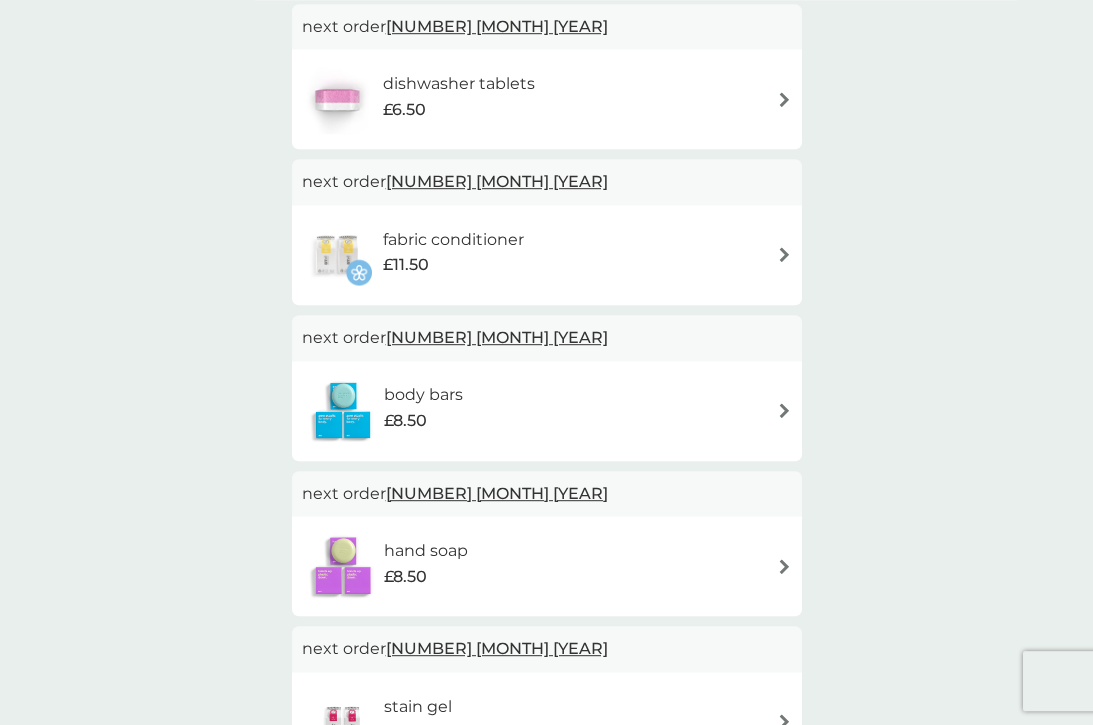 click on "[NUMBER] [MONTH] [YEAR]" at bounding box center [497, 337] 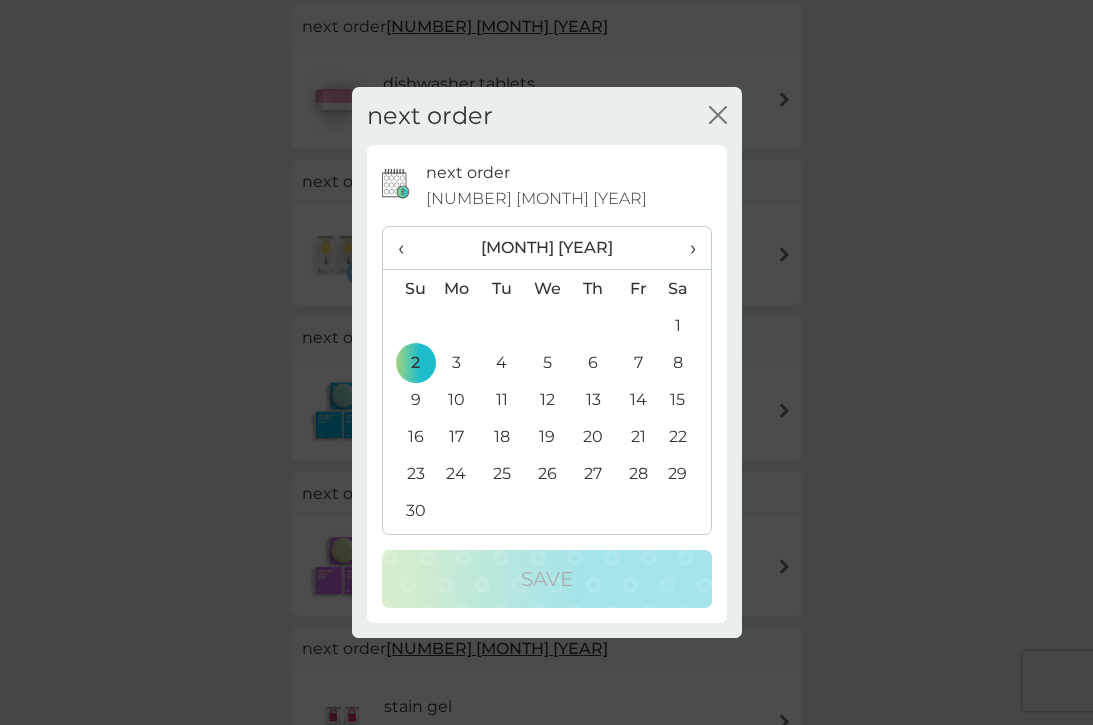 click on "30" at bounding box center (408, 510) 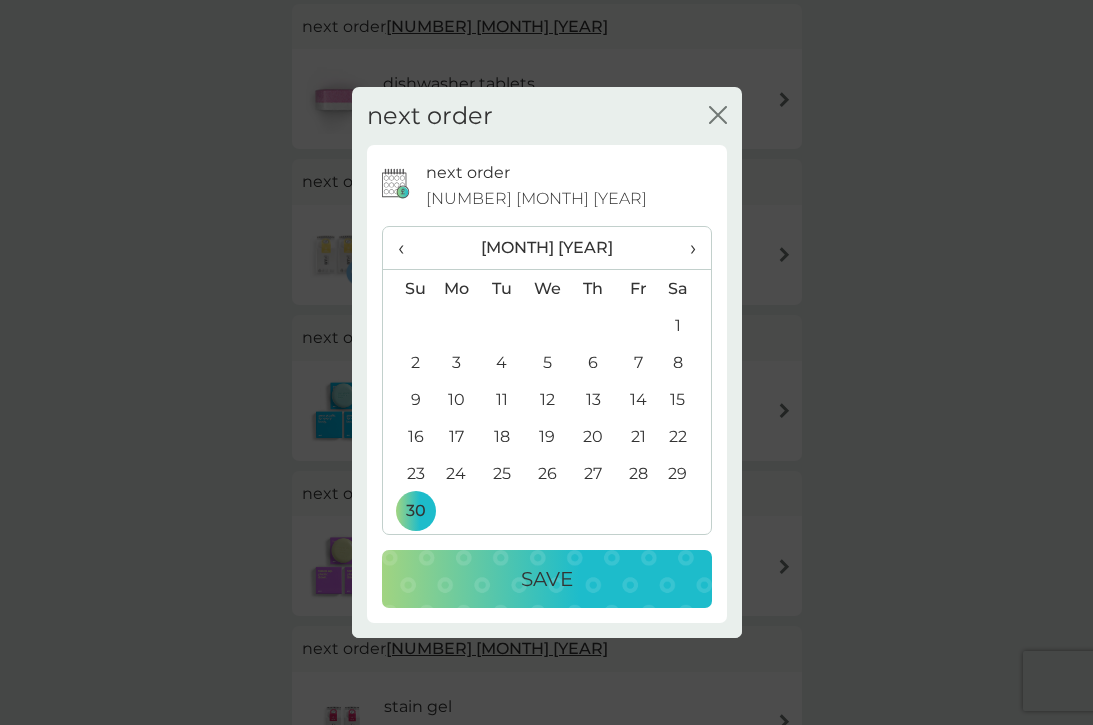 click on "close" 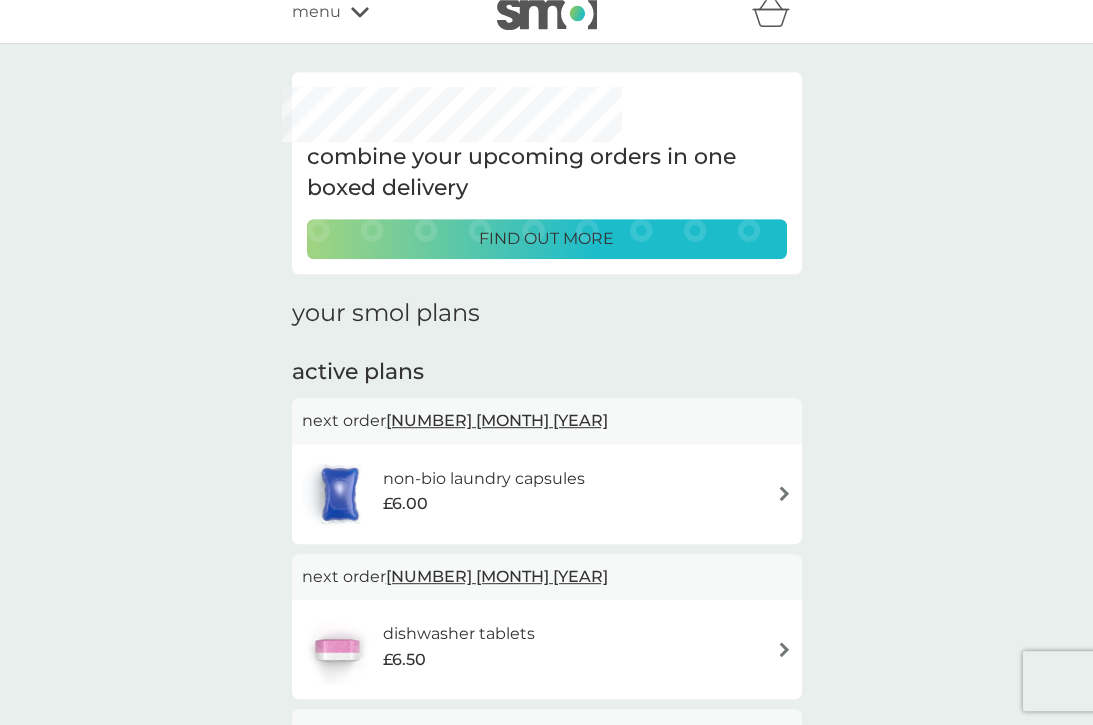 scroll, scrollTop: 0, scrollLeft: 0, axis: both 